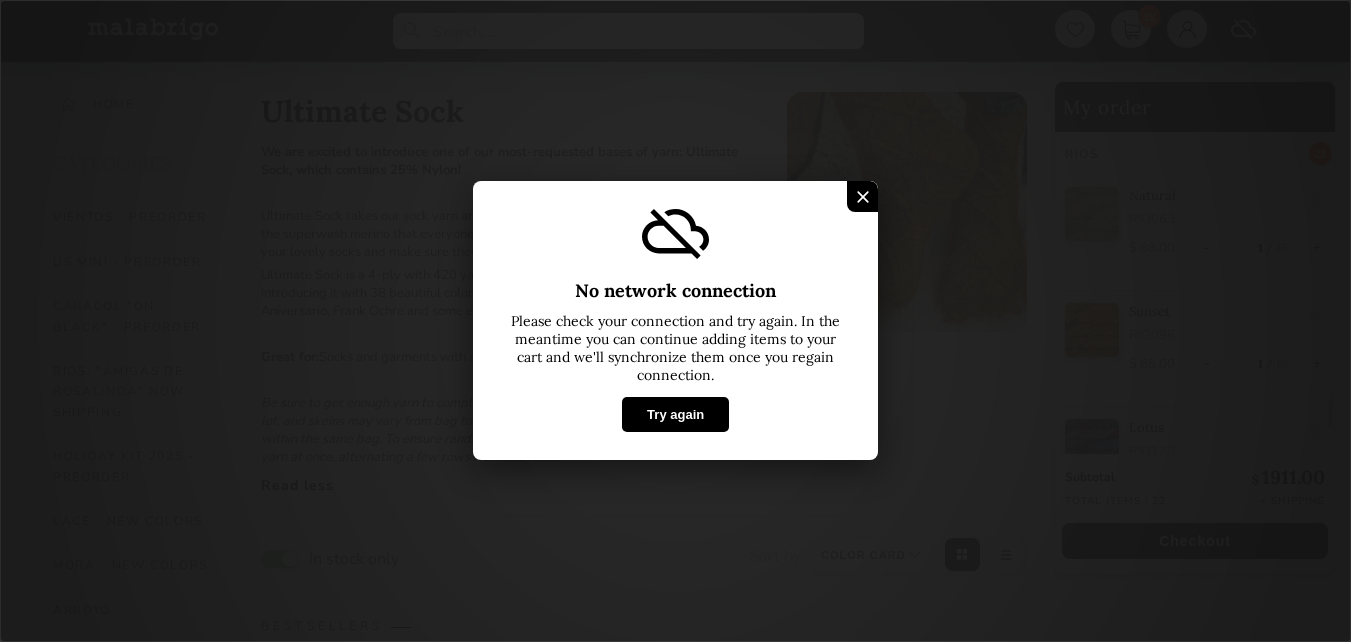select on "INDEX" 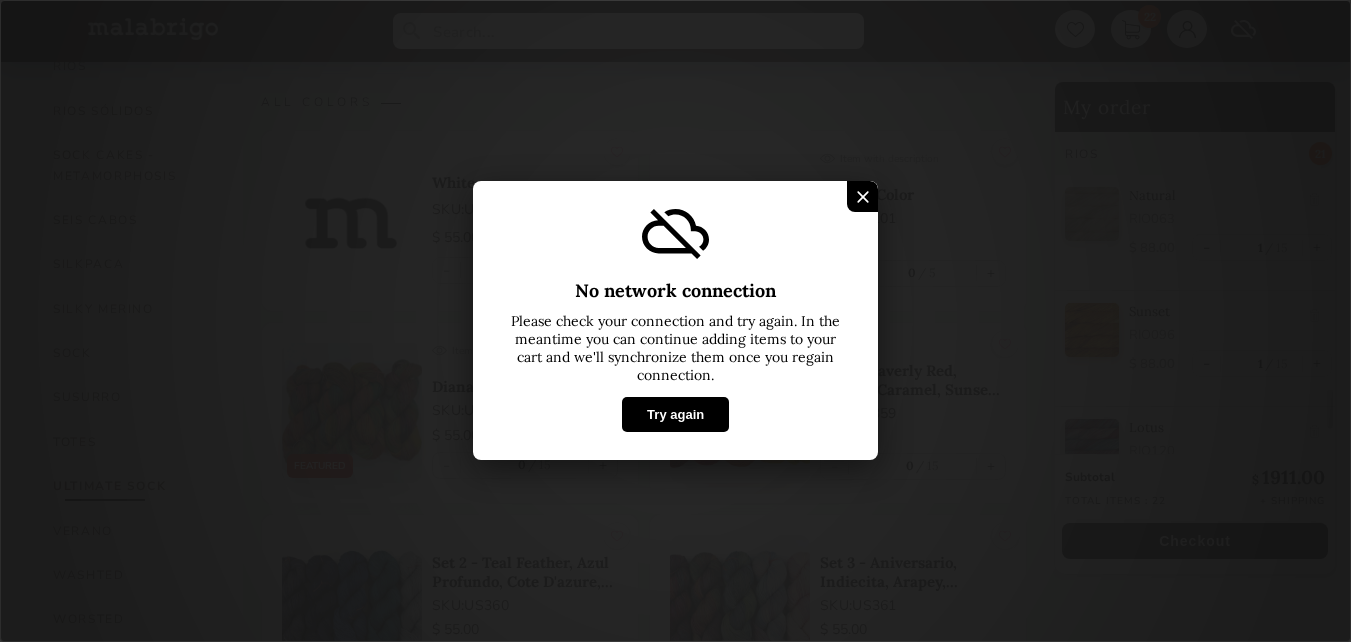 scroll, scrollTop: 7, scrollLeft: 0, axis: vertical 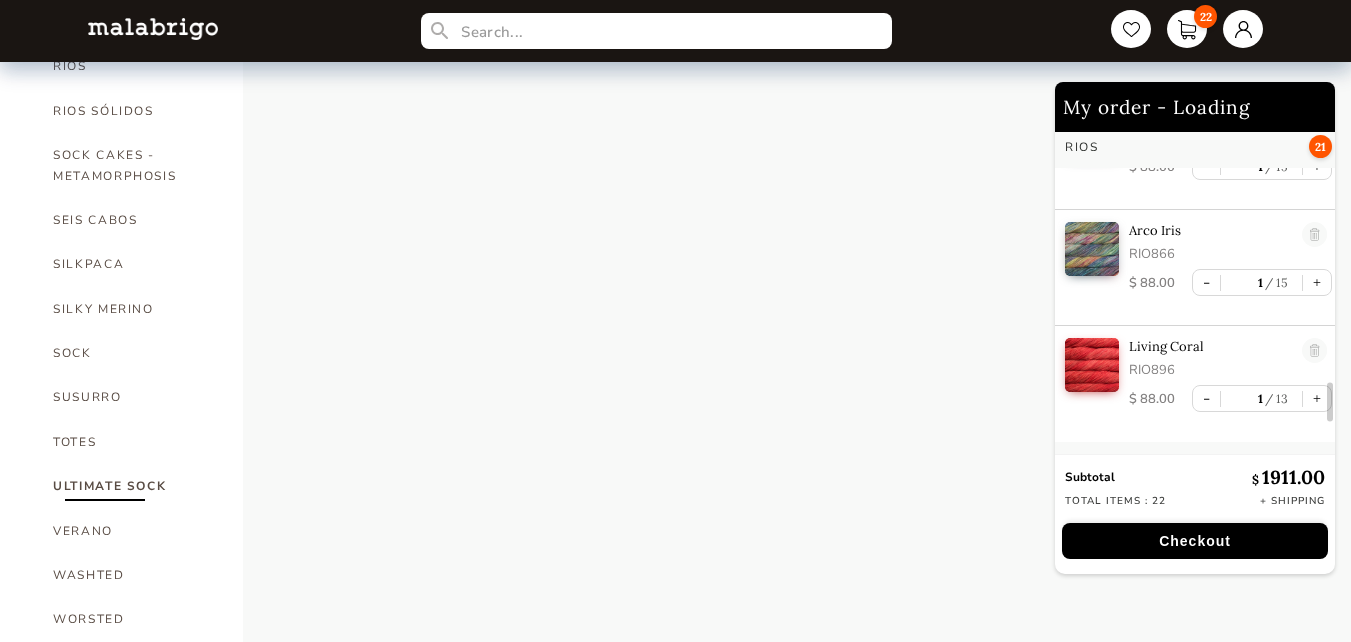 select on "INDEX" 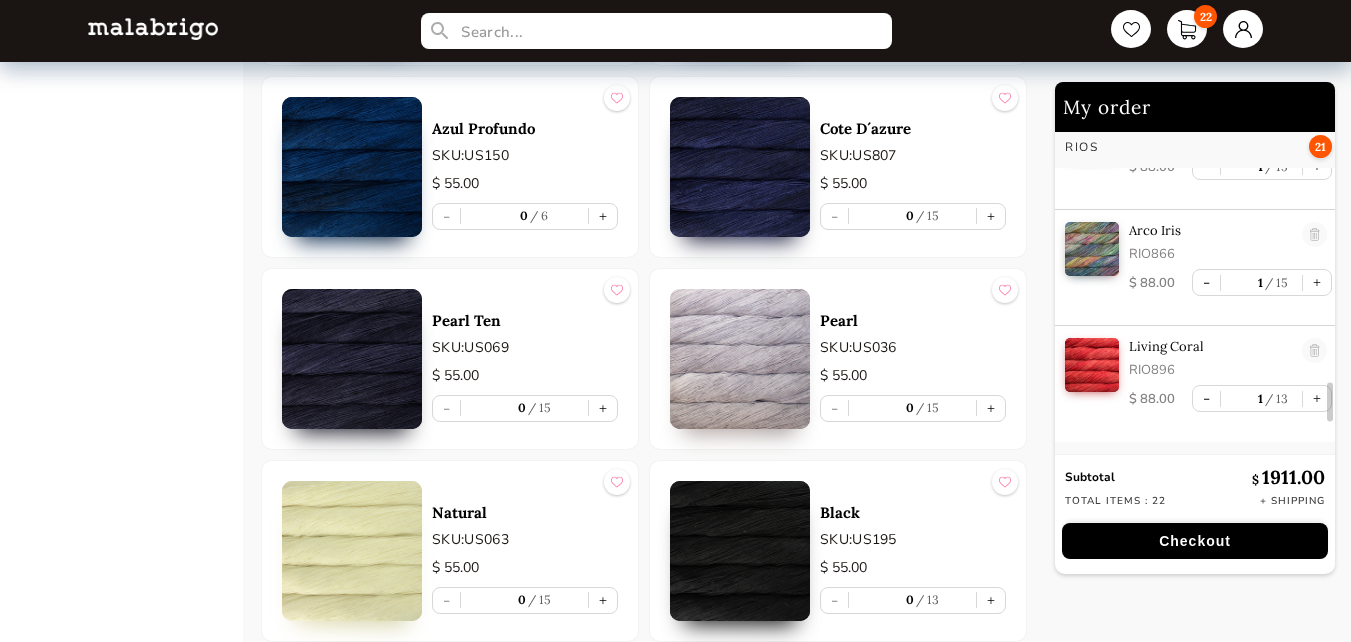 scroll, scrollTop: 4693, scrollLeft: 0, axis: vertical 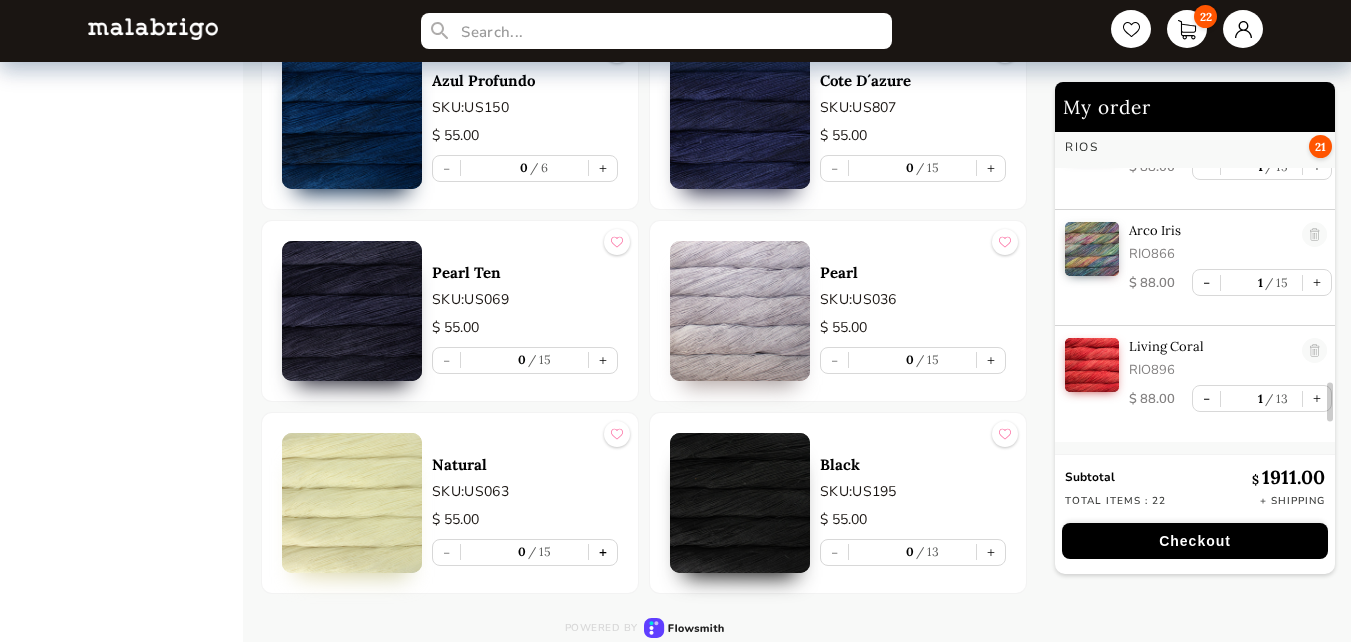 click on "+" at bounding box center (603, 552) 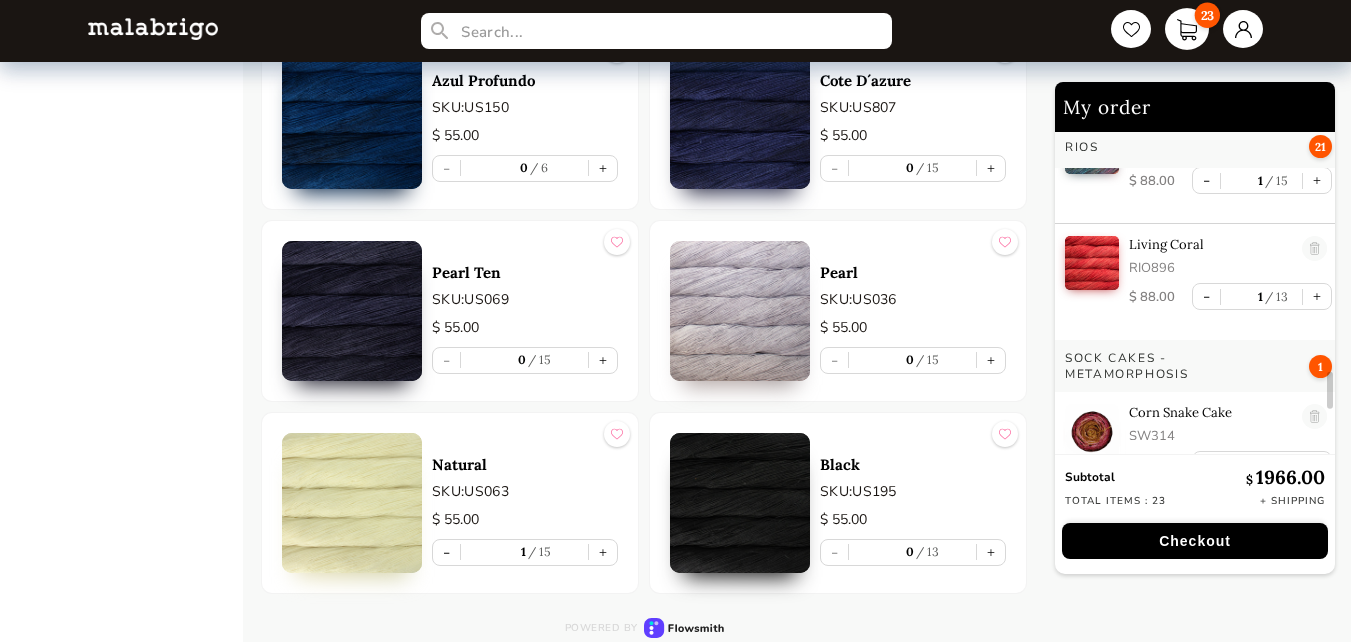 scroll, scrollTop: 2460, scrollLeft: 0, axis: vertical 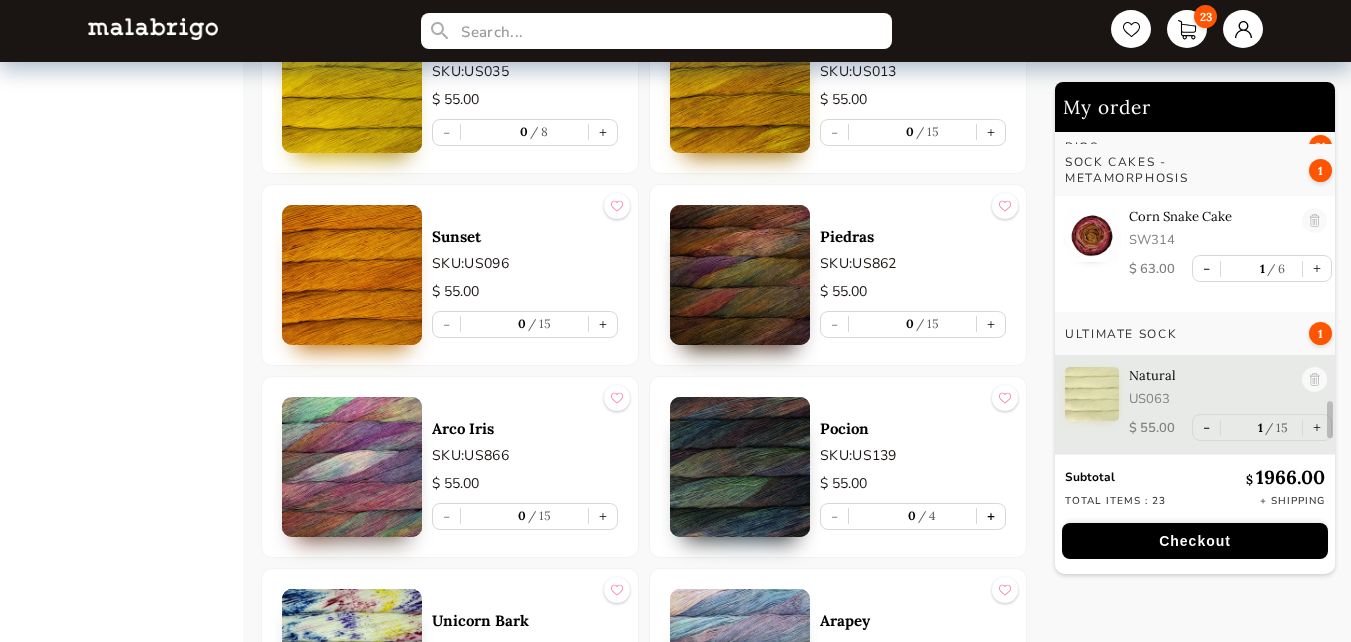 click on "+" at bounding box center (991, 516) 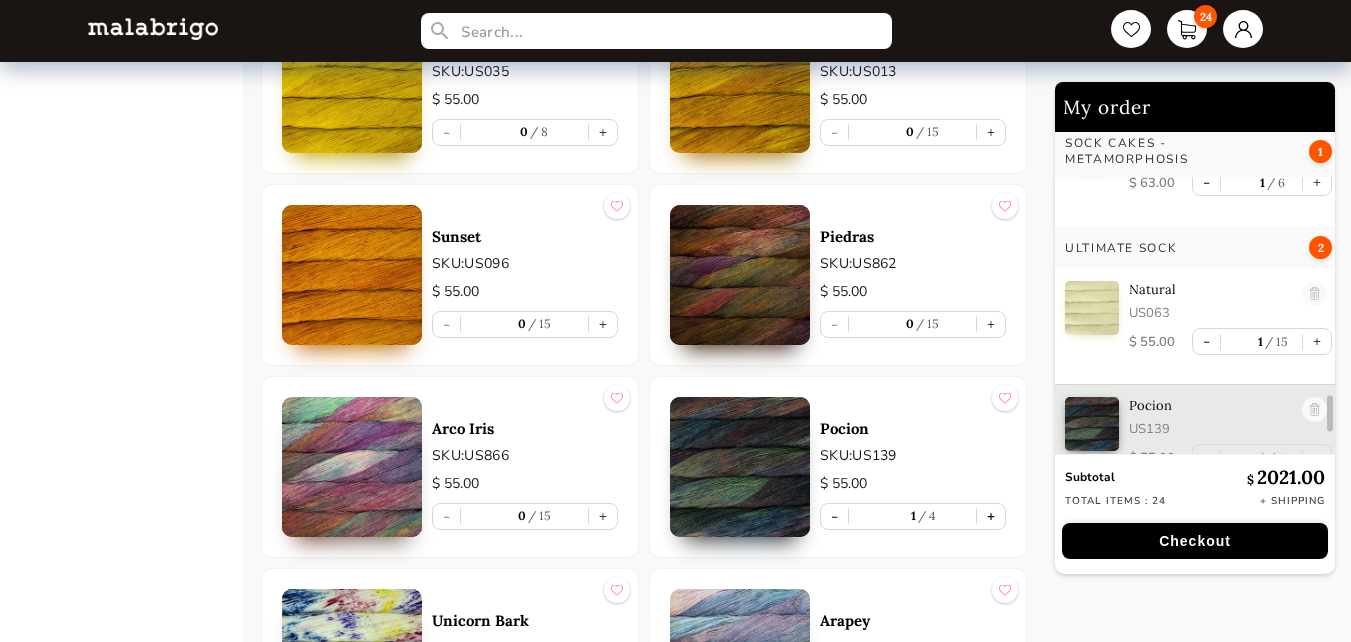 scroll, scrollTop: 2576, scrollLeft: 0, axis: vertical 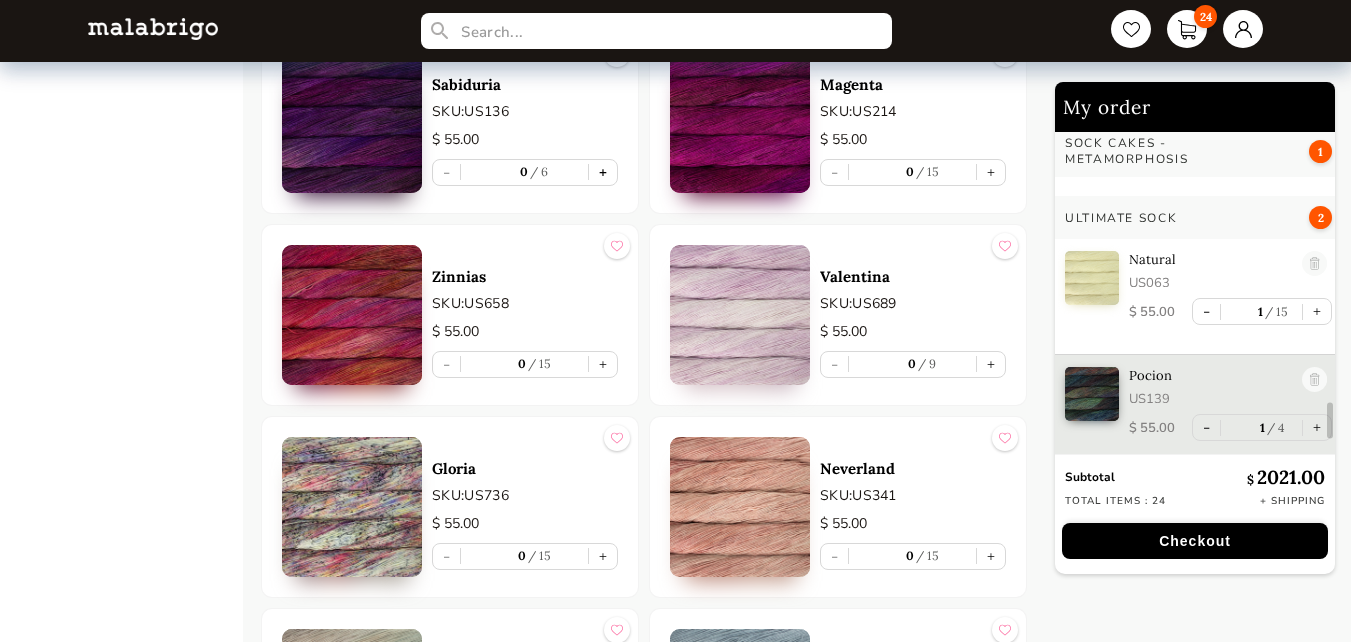 click on "+" at bounding box center [603, 172] 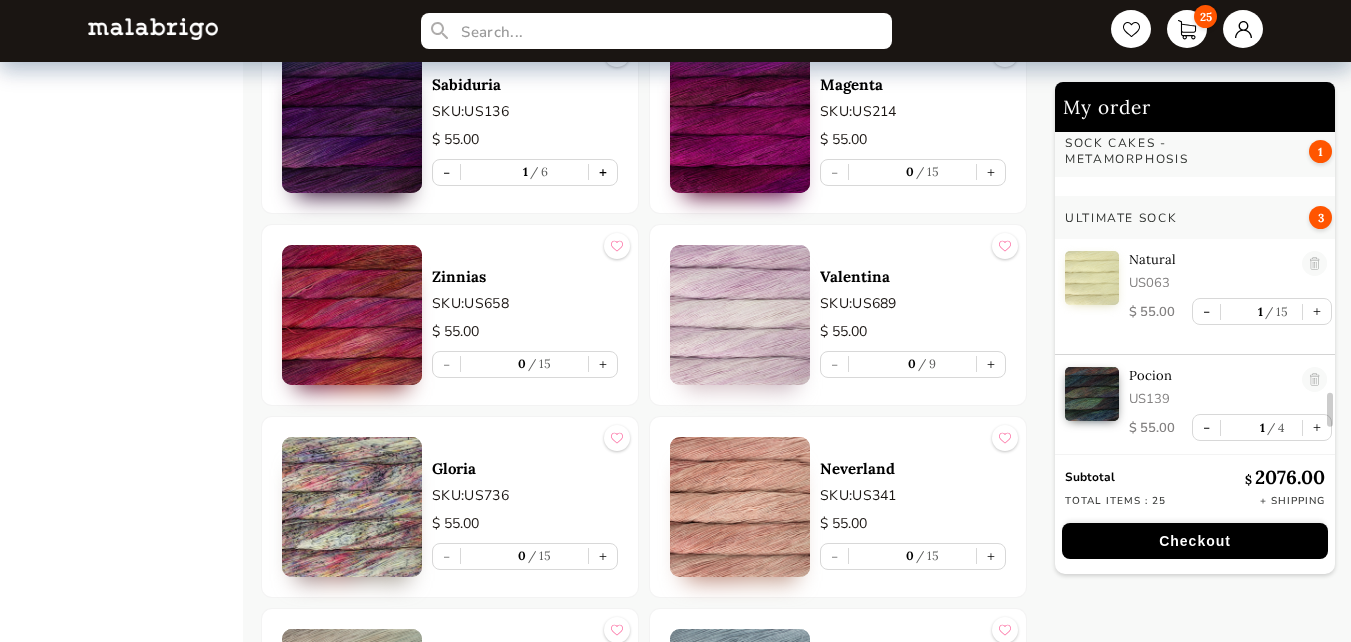 type on "1" 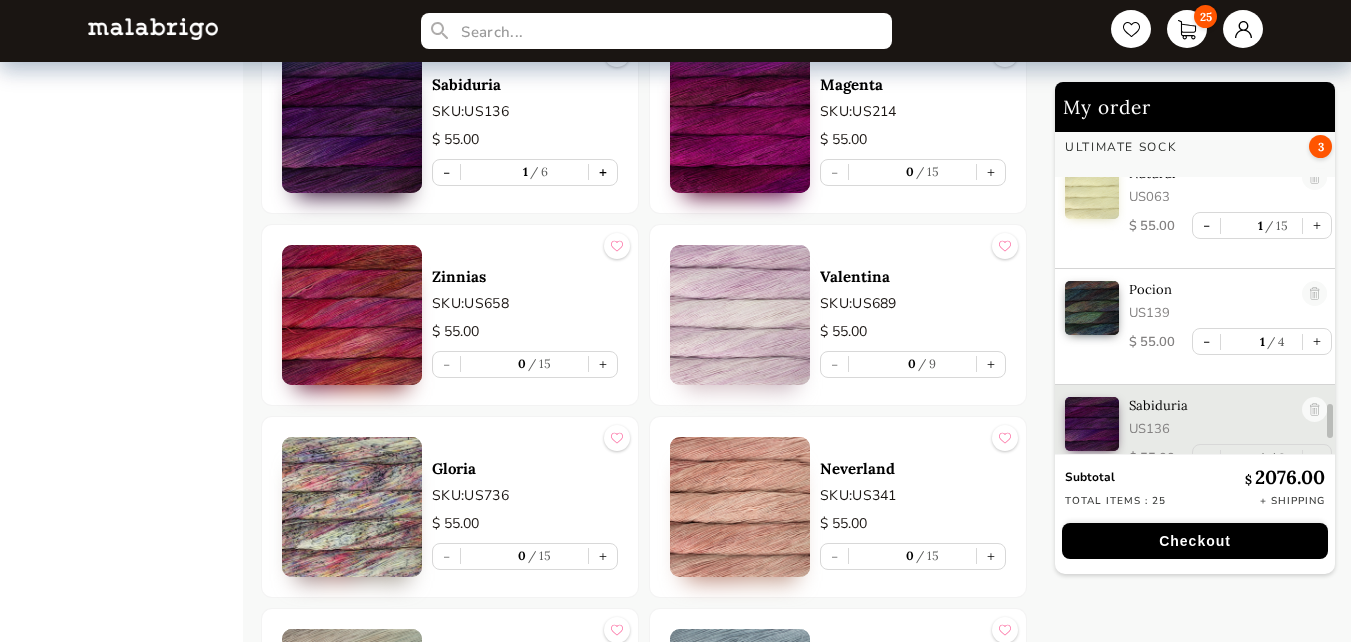 scroll, scrollTop: 2692, scrollLeft: 0, axis: vertical 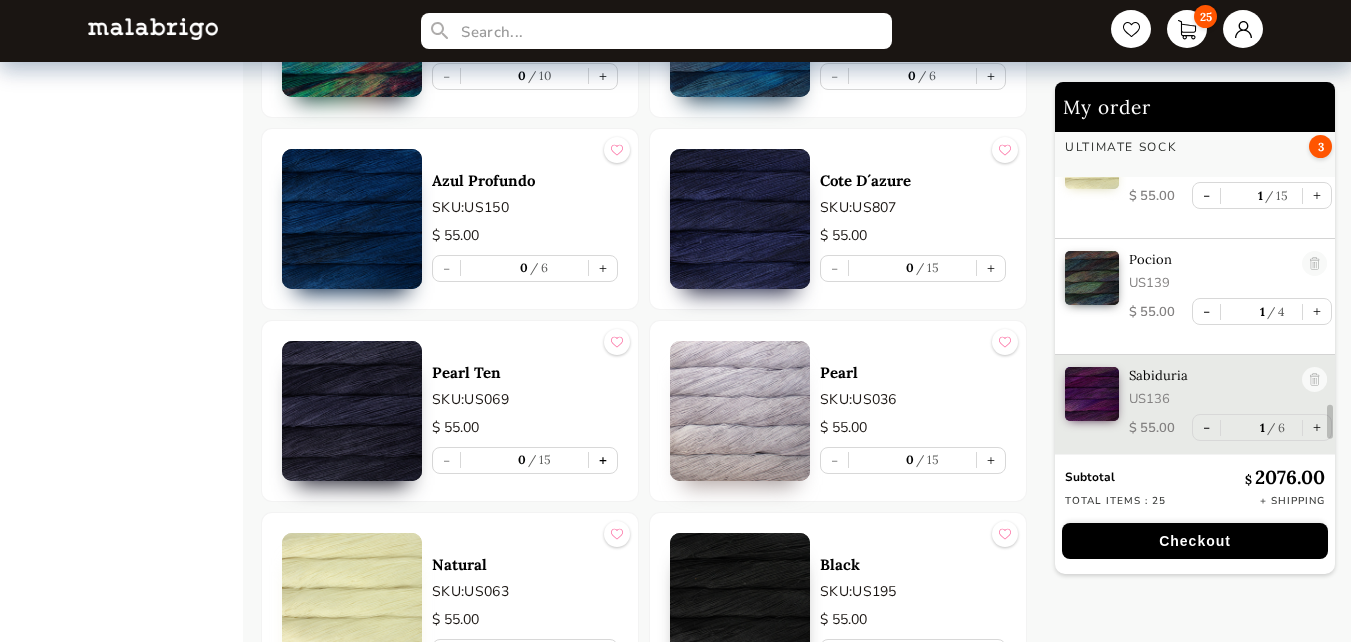 click on "+" at bounding box center (603, 460) 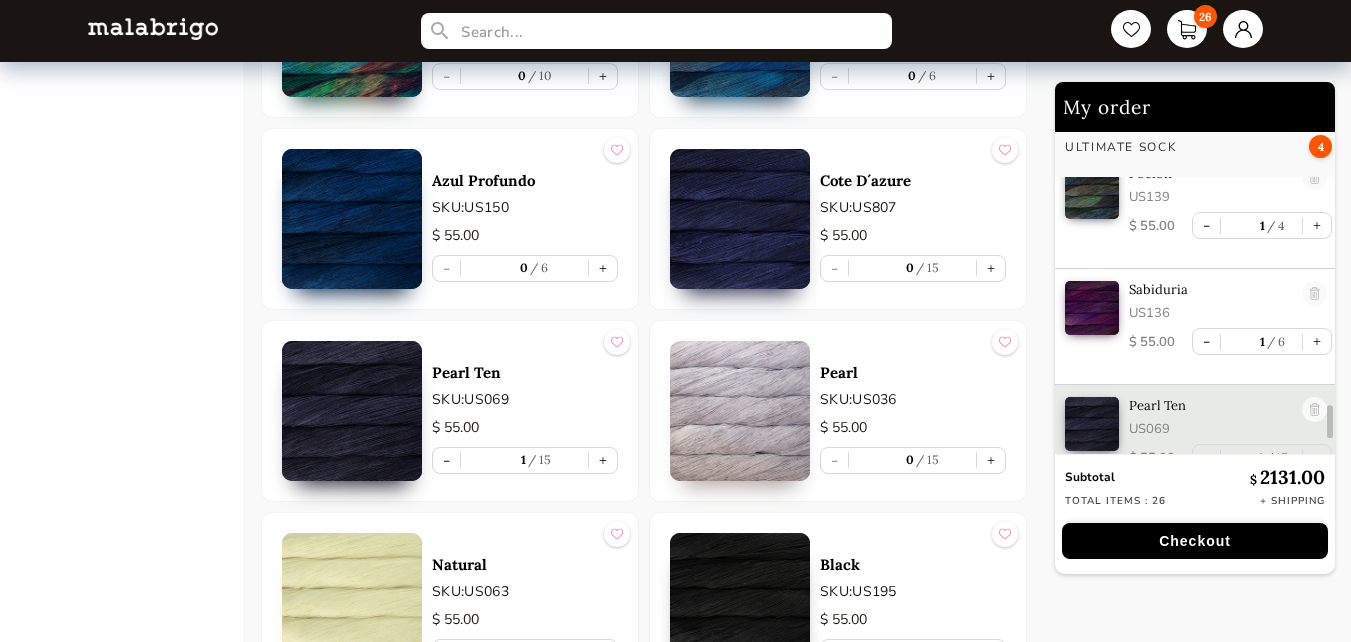 scroll, scrollTop: 2808, scrollLeft: 0, axis: vertical 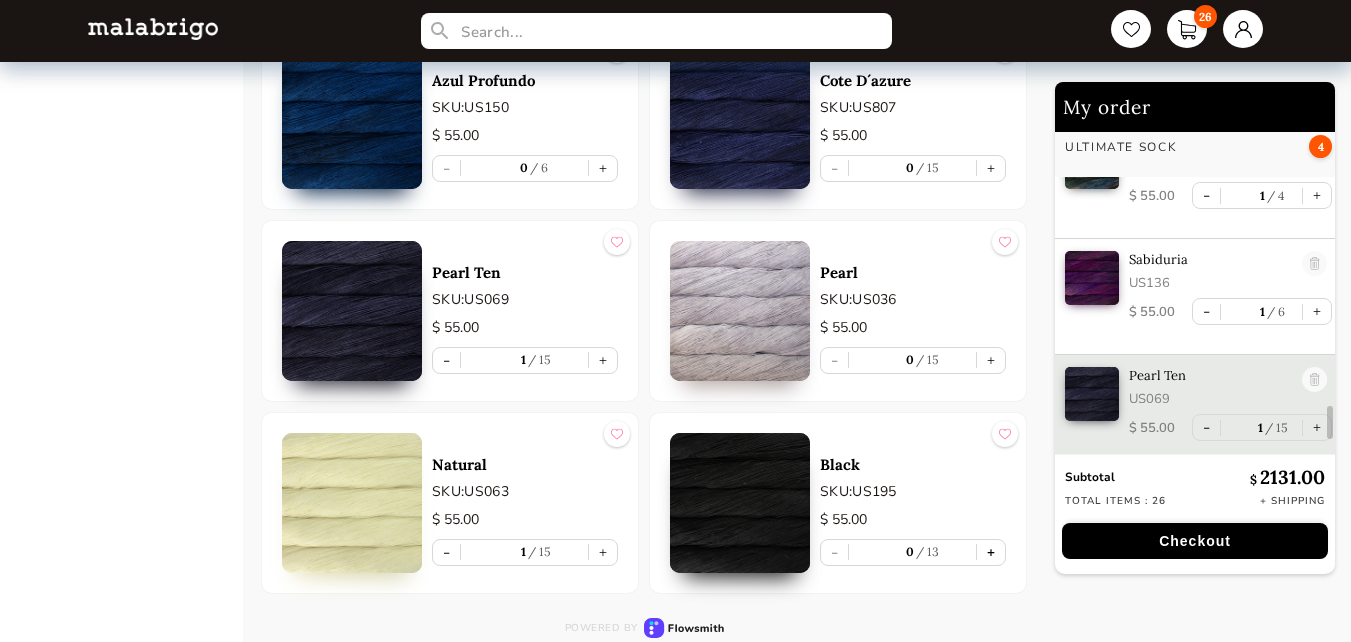 click on "+" at bounding box center [991, 552] 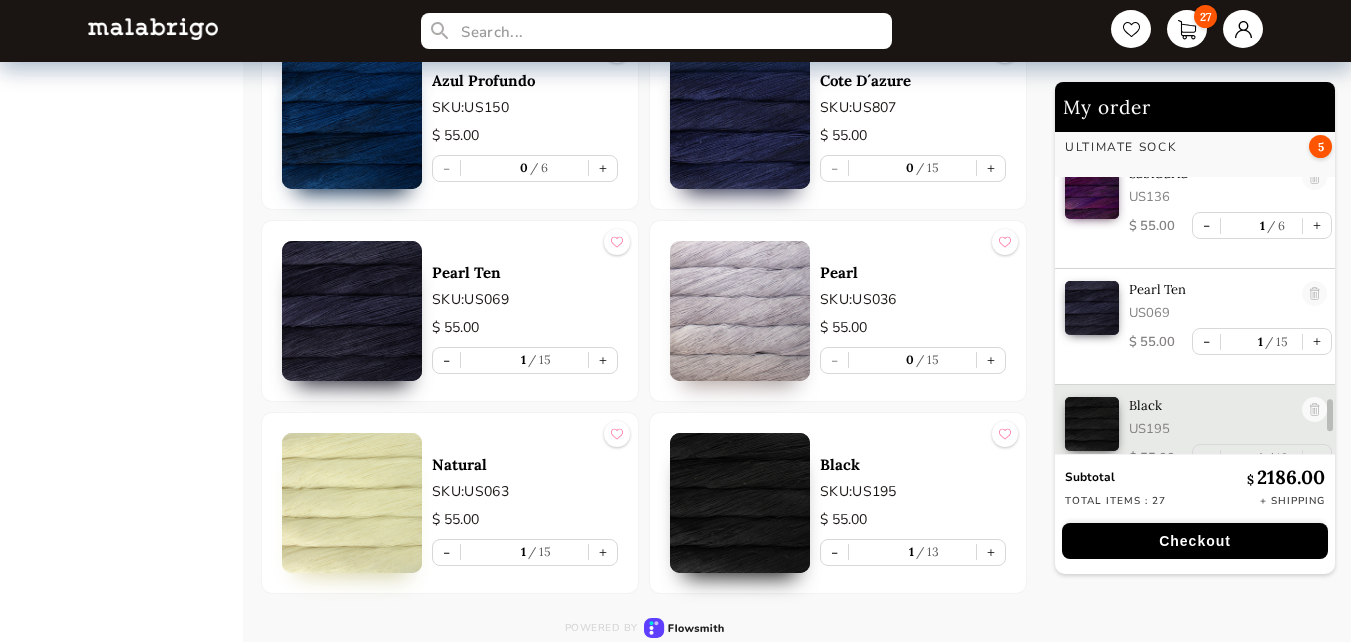 scroll, scrollTop: 2924, scrollLeft: 0, axis: vertical 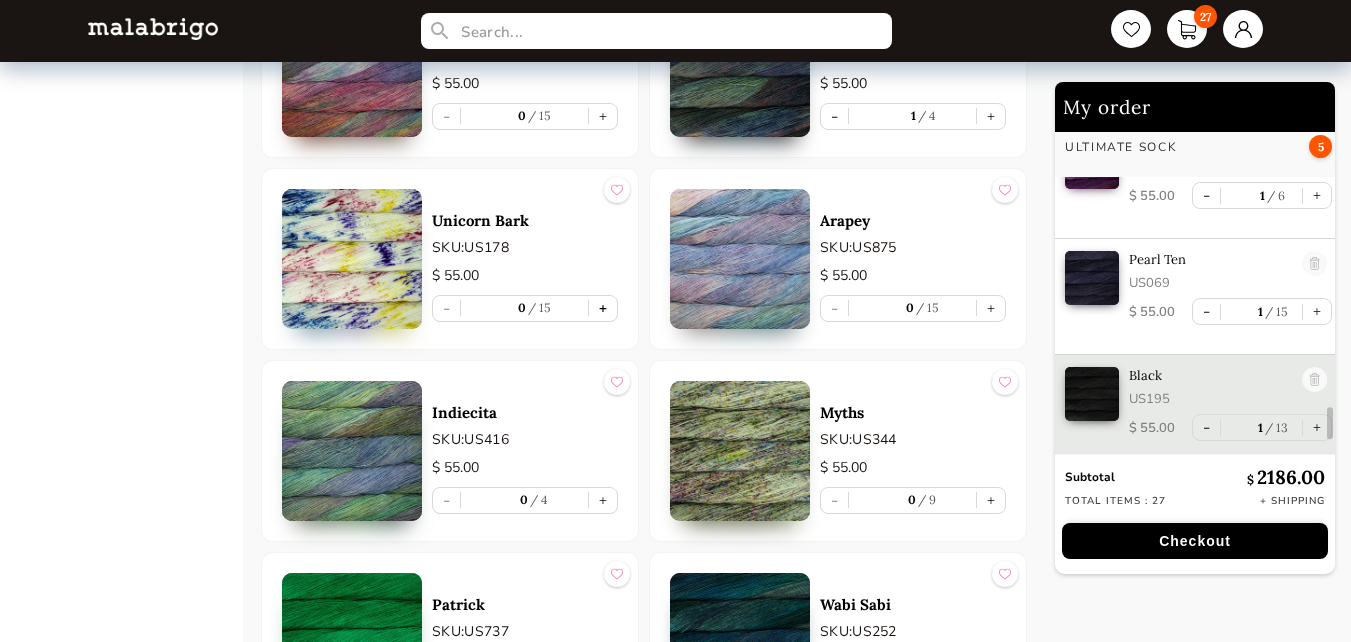 click on "+" at bounding box center (603, 308) 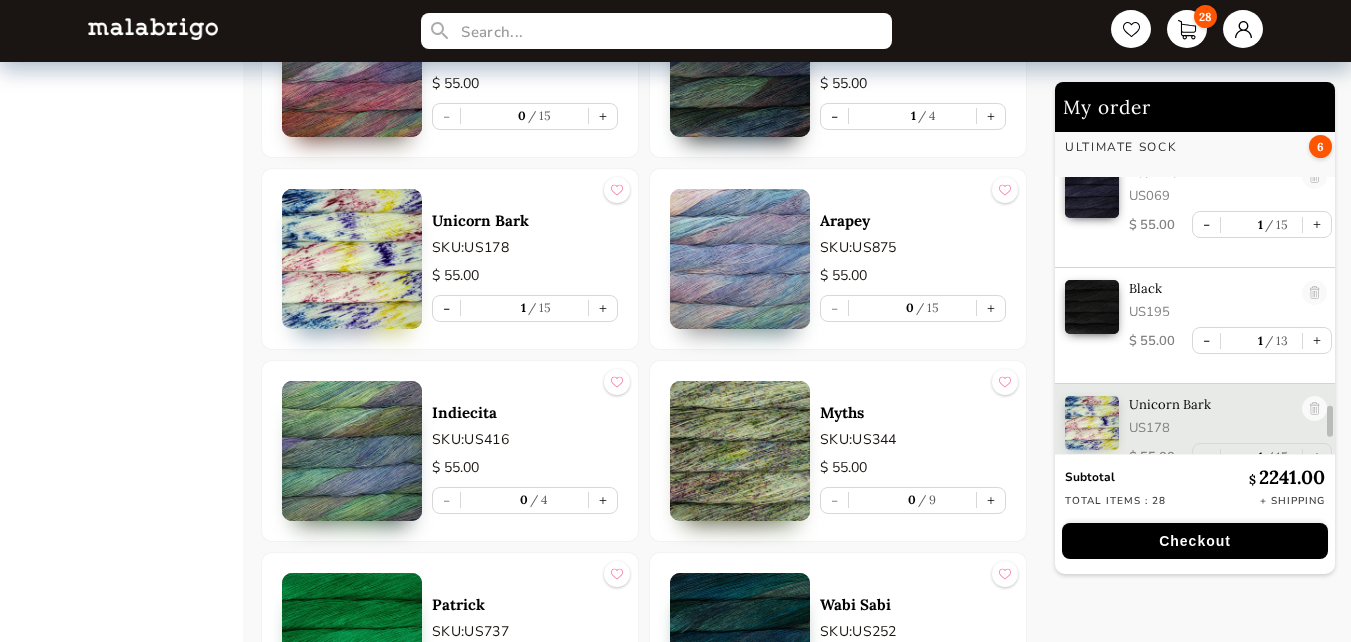 scroll, scrollTop: 3042, scrollLeft: 0, axis: vertical 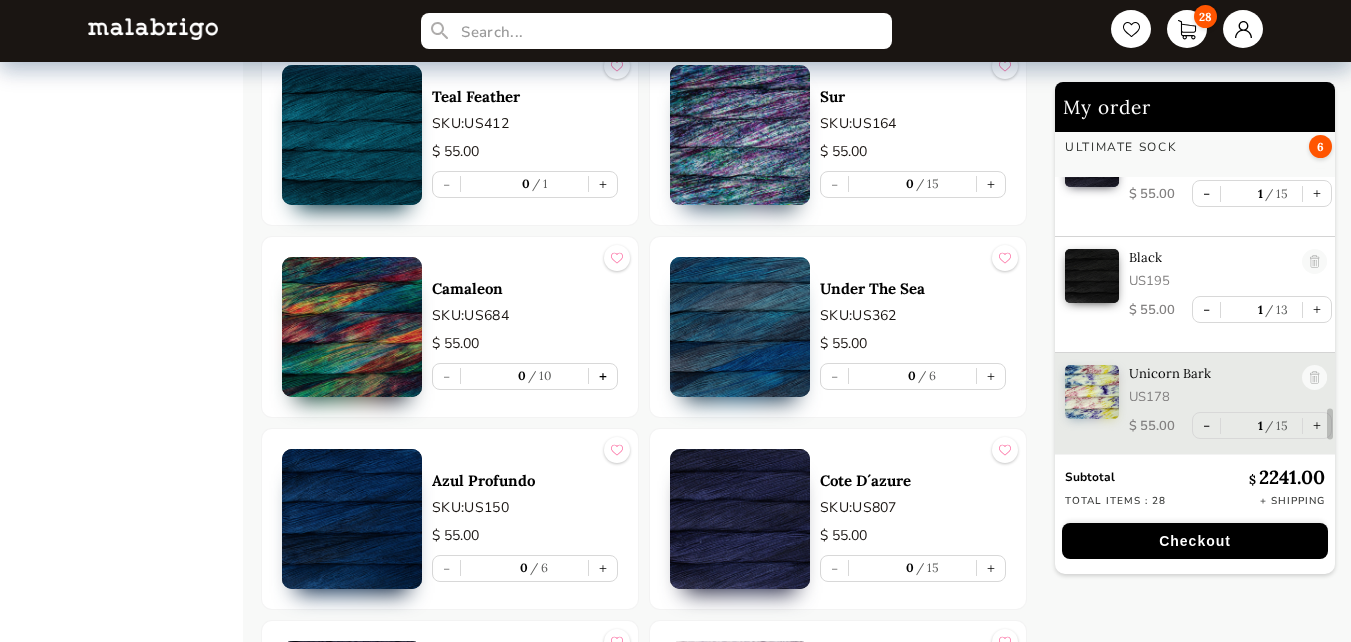 click on "+" at bounding box center (603, 376) 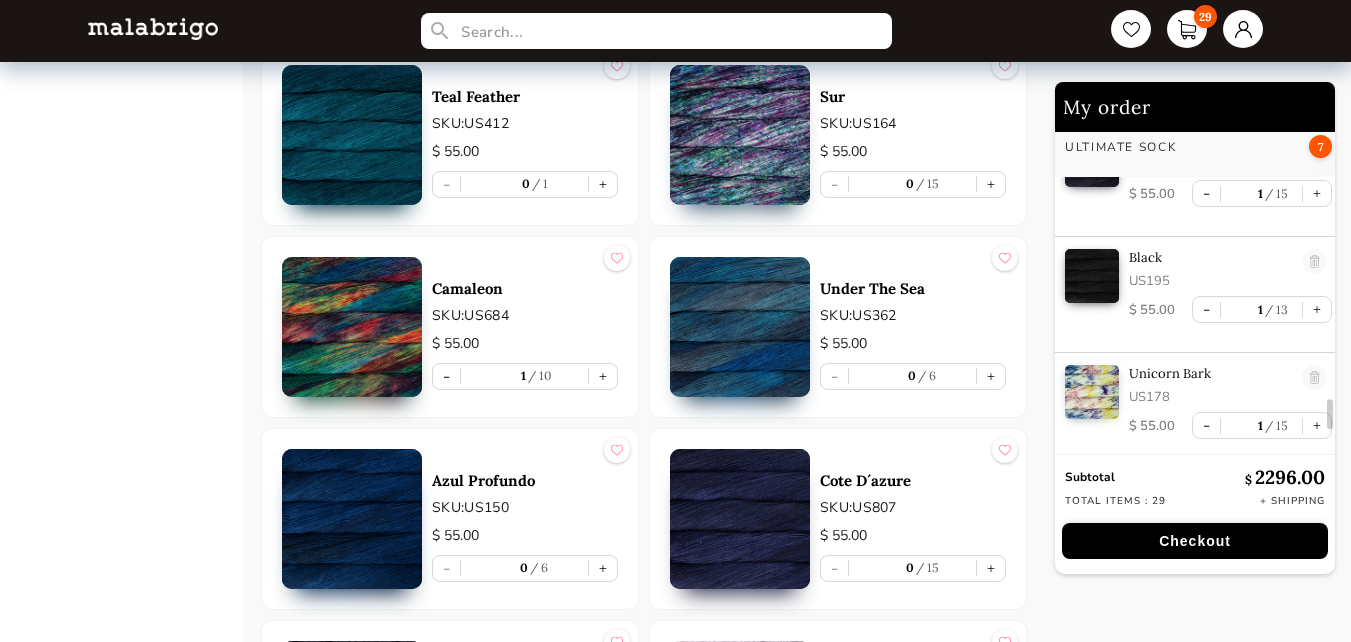 scroll, scrollTop: 3156, scrollLeft: 0, axis: vertical 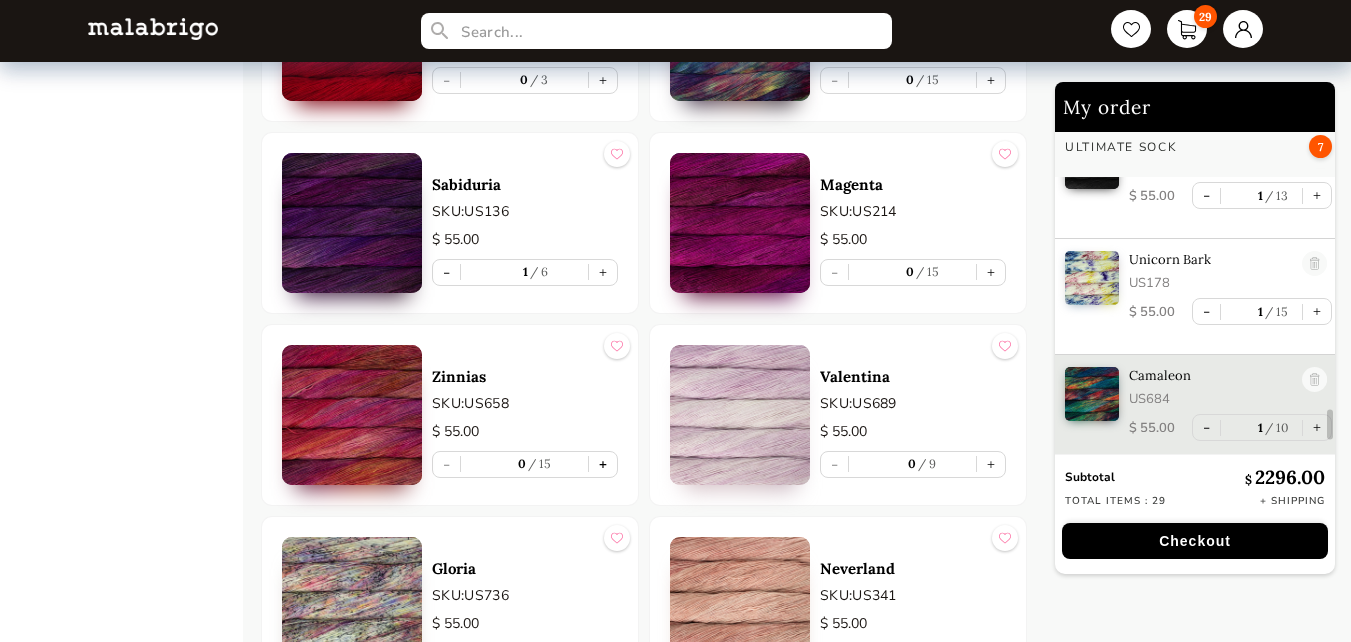 click on "+" at bounding box center [603, 464] 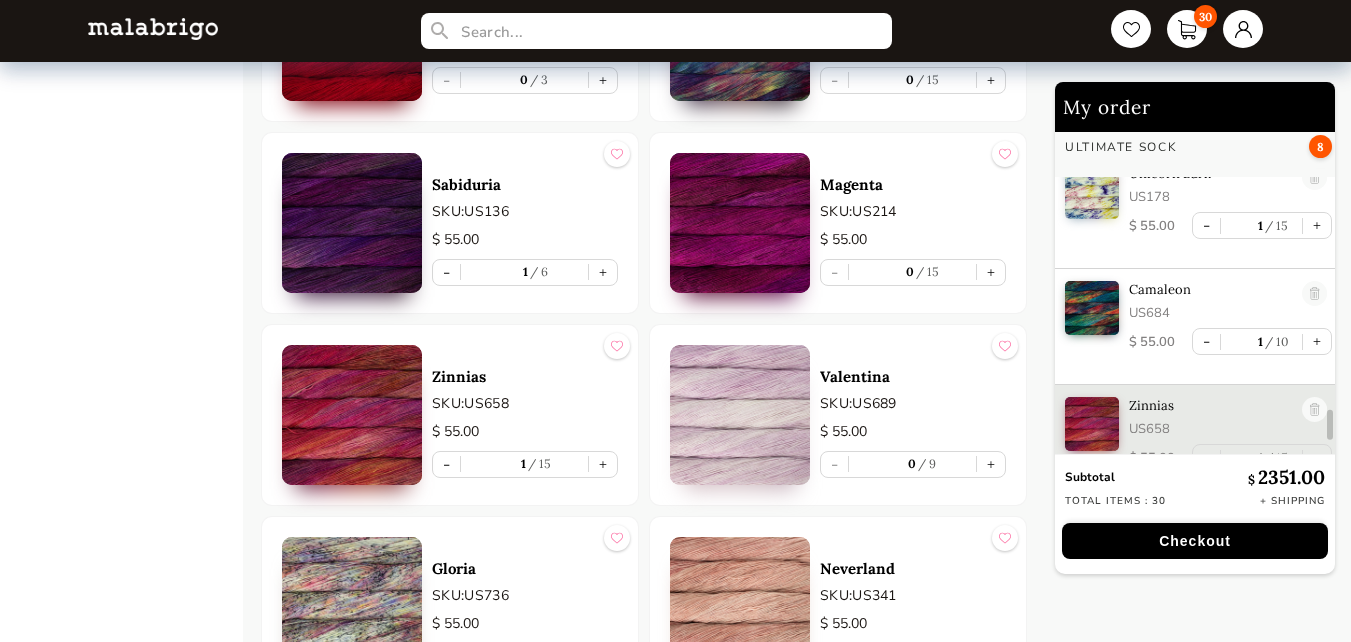 scroll, scrollTop: 3272, scrollLeft: 0, axis: vertical 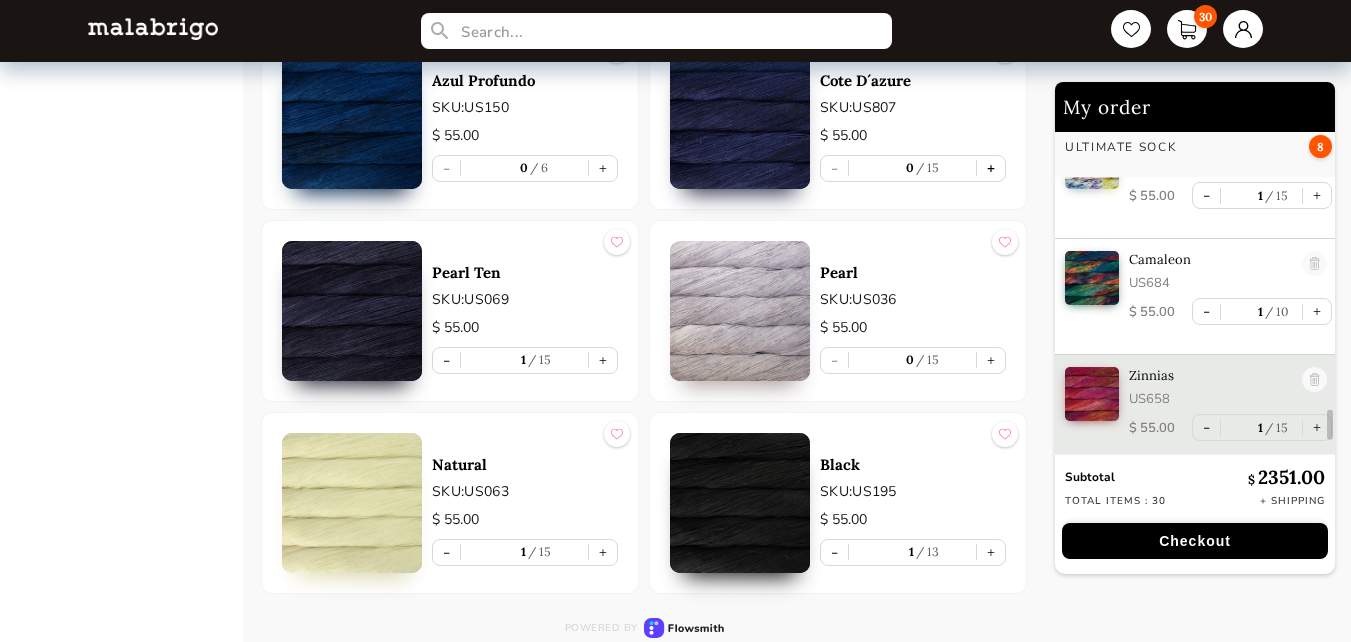 click on "+" at bounding box center [991, 168] 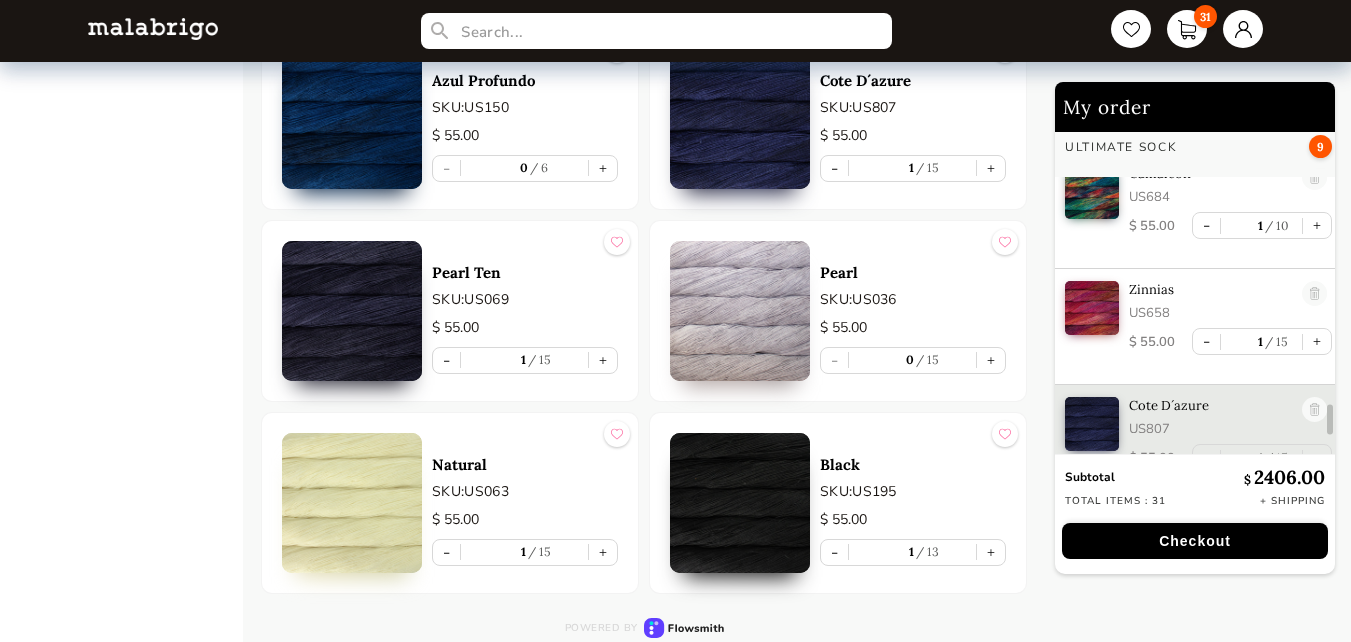 scroll, scrollTop: 3388, scrollLeft: 0, axis: vertical 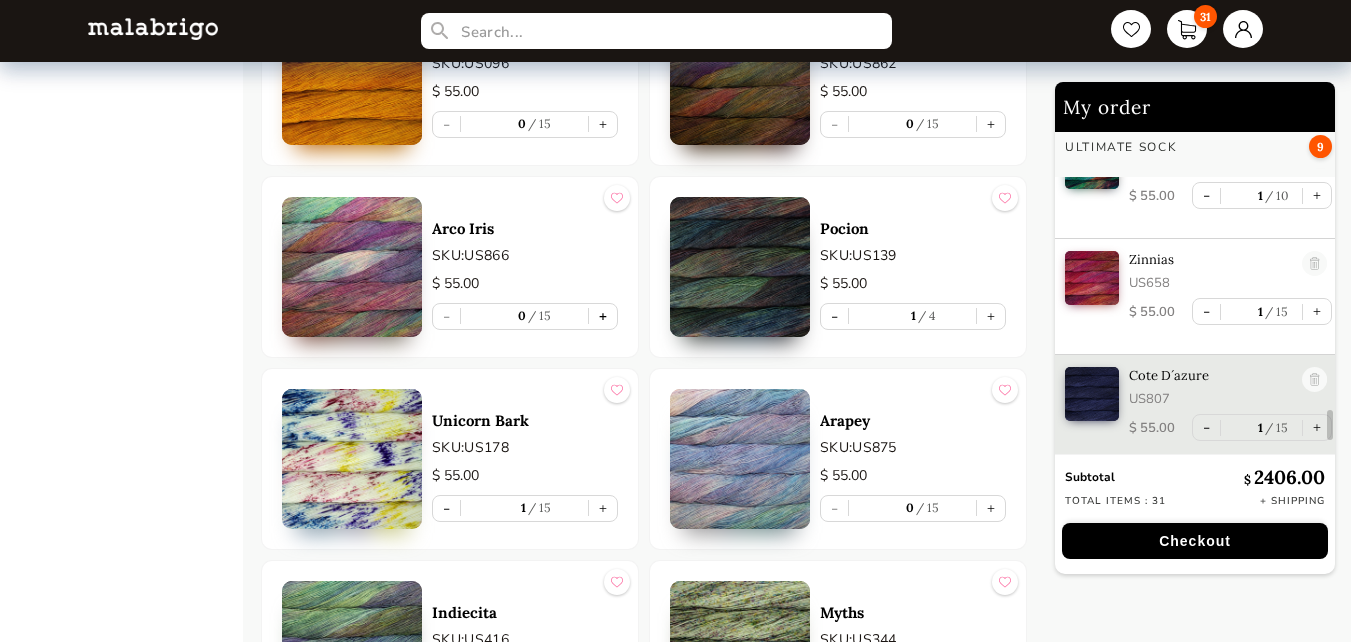 click on "+" at bounding box center [603, 316] 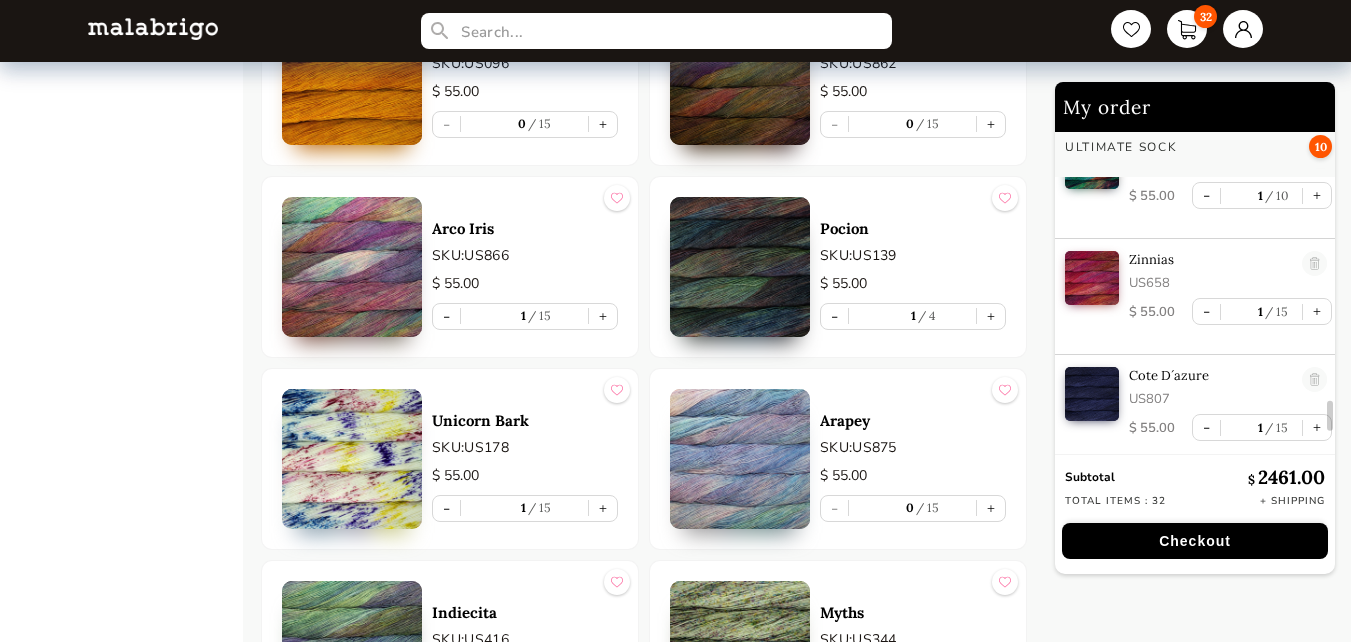 scroll, scrollTop: 3504, scrollLeft: 0, axis: vertical 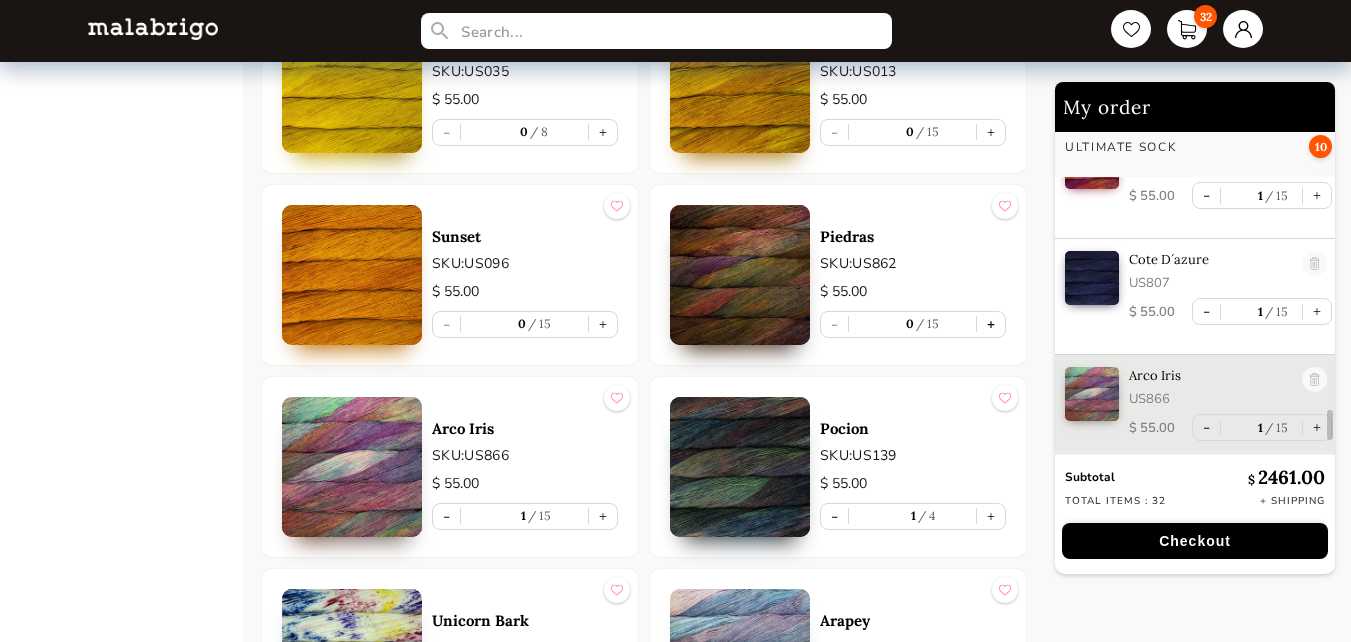 click on "+" at bounding box center (991, 324) 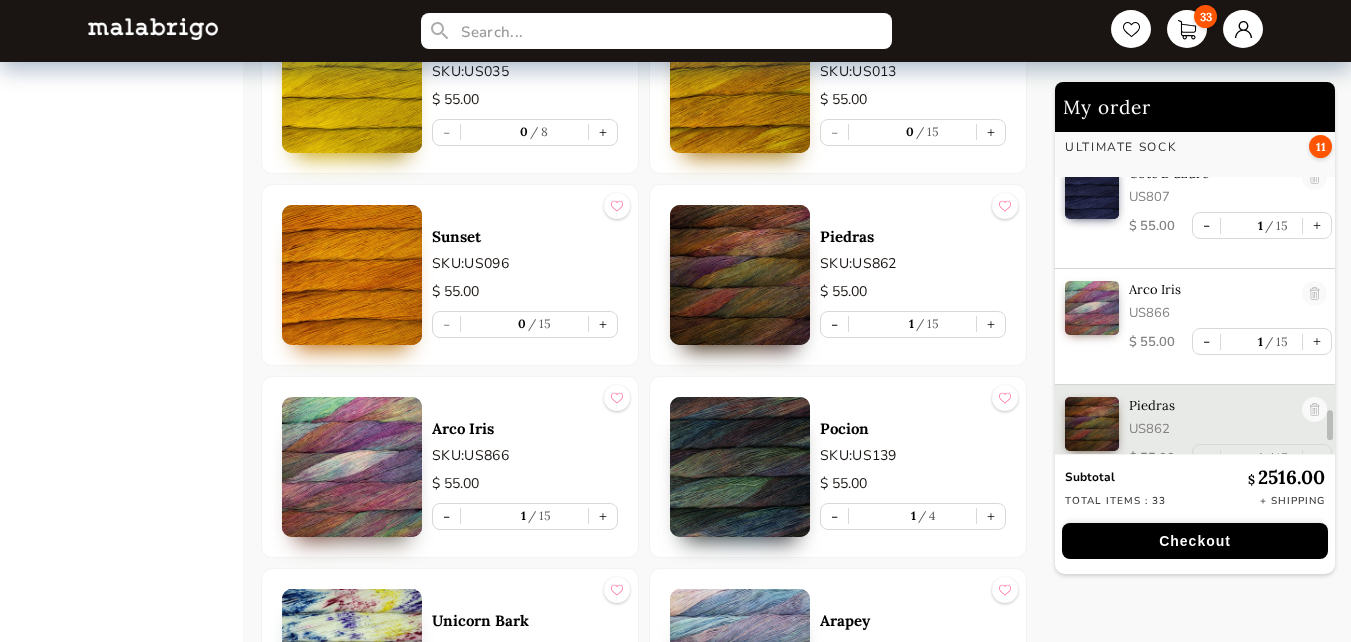 scroll, scrollTop: 3620, scrollLeft: 0, axis: vertical 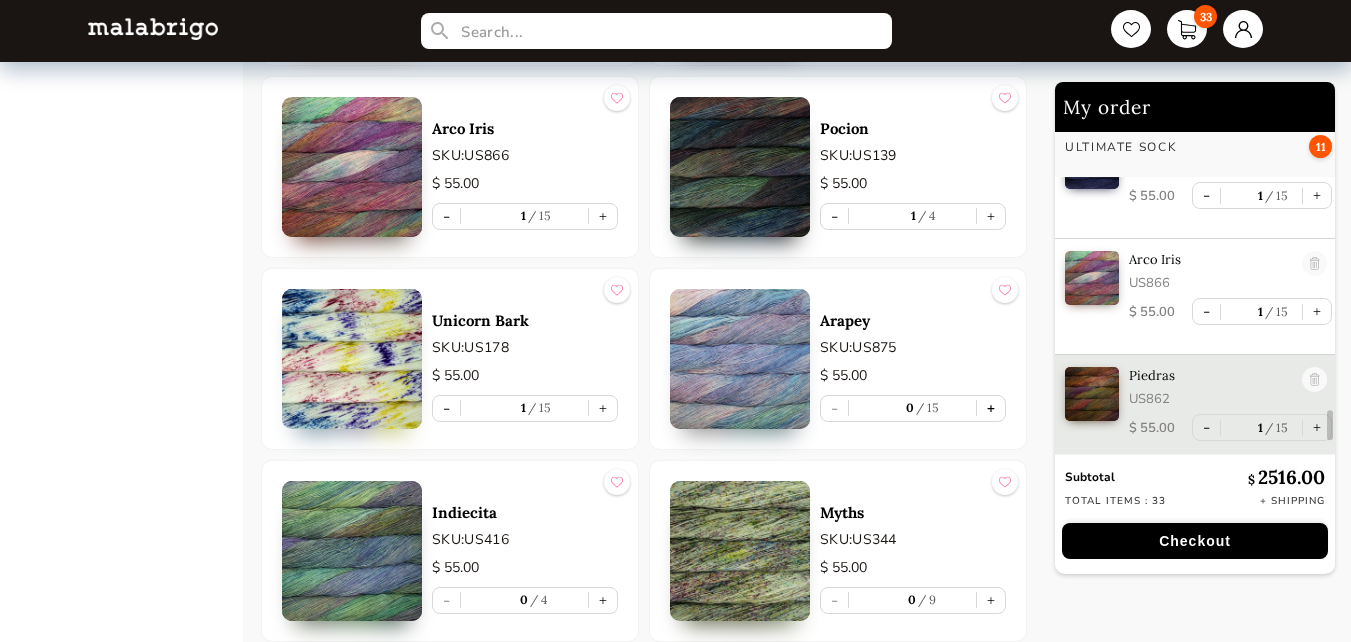 click on "+" at bounding box center [991, 408] 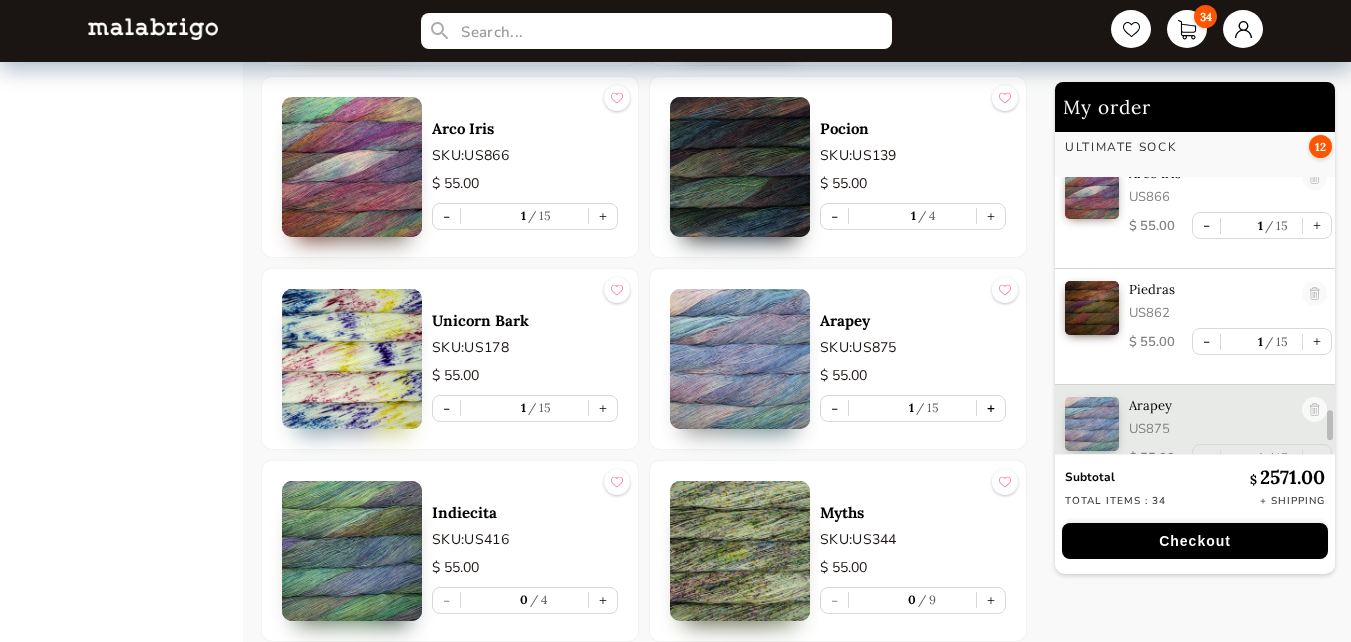 scroll, scrollTop: 3736, scrollLeft: 0, axis: vertical 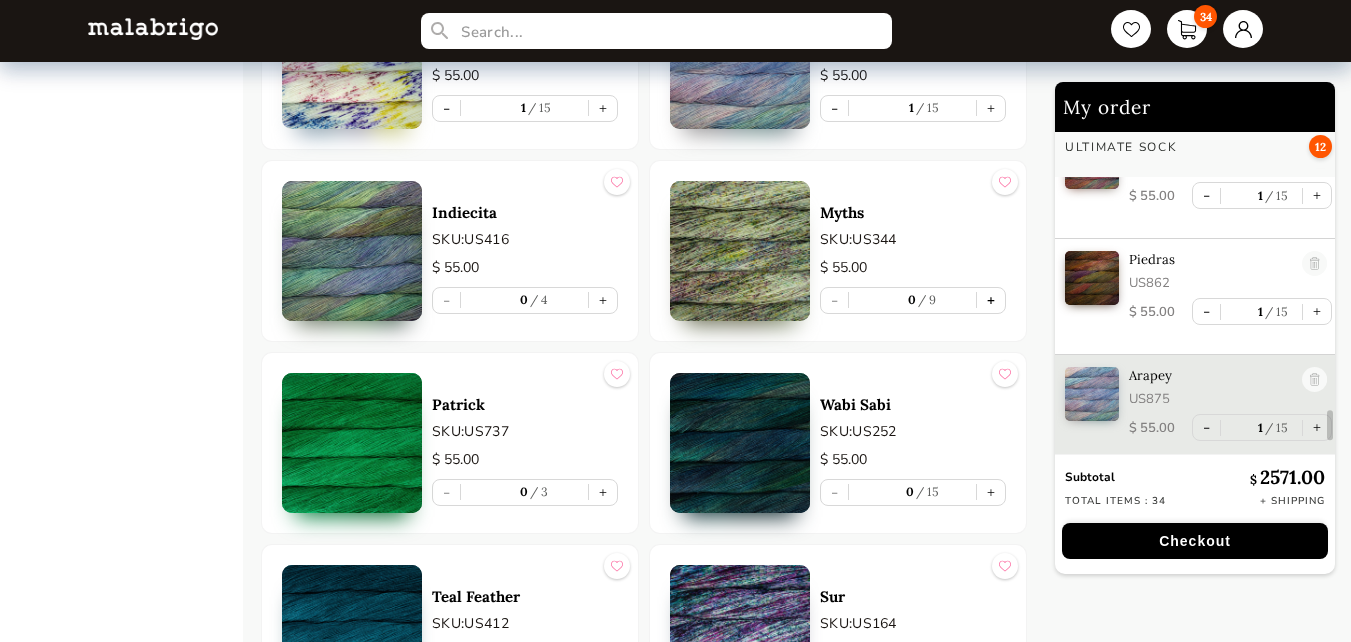 click on "+" at bounding box center (991, 300) 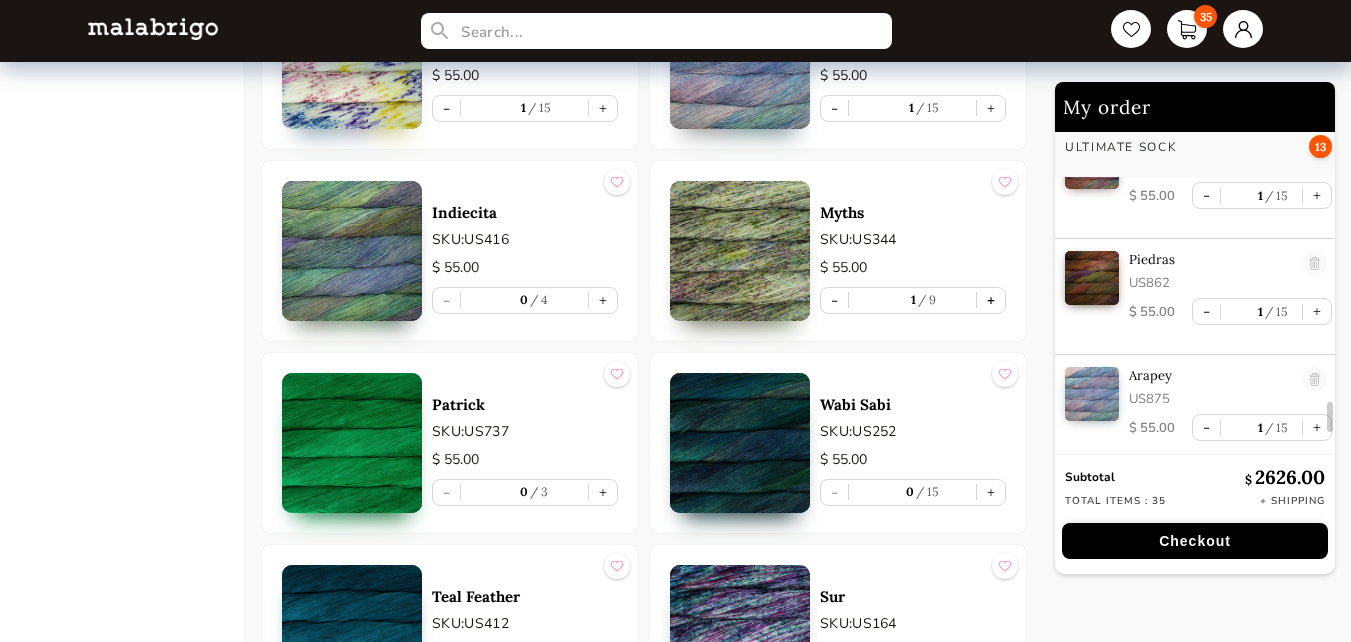 type on "1" 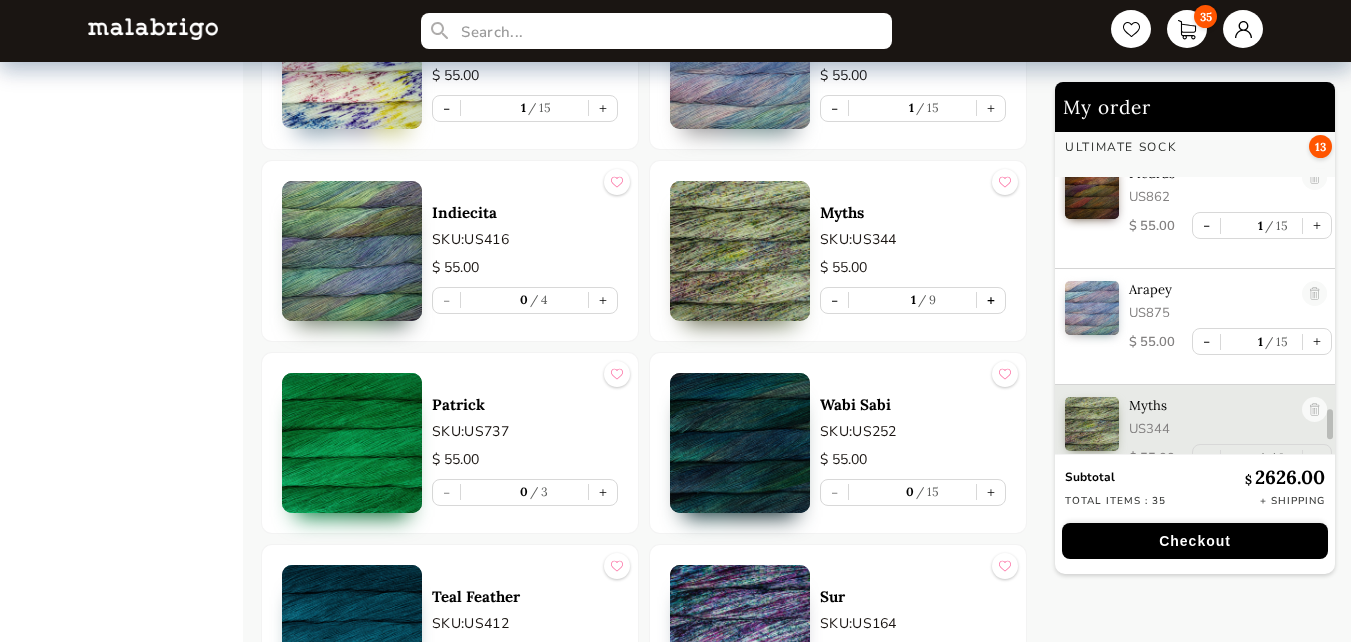 scroll, scrollTop: 3852, scrollLeft: 0, axis: vertical 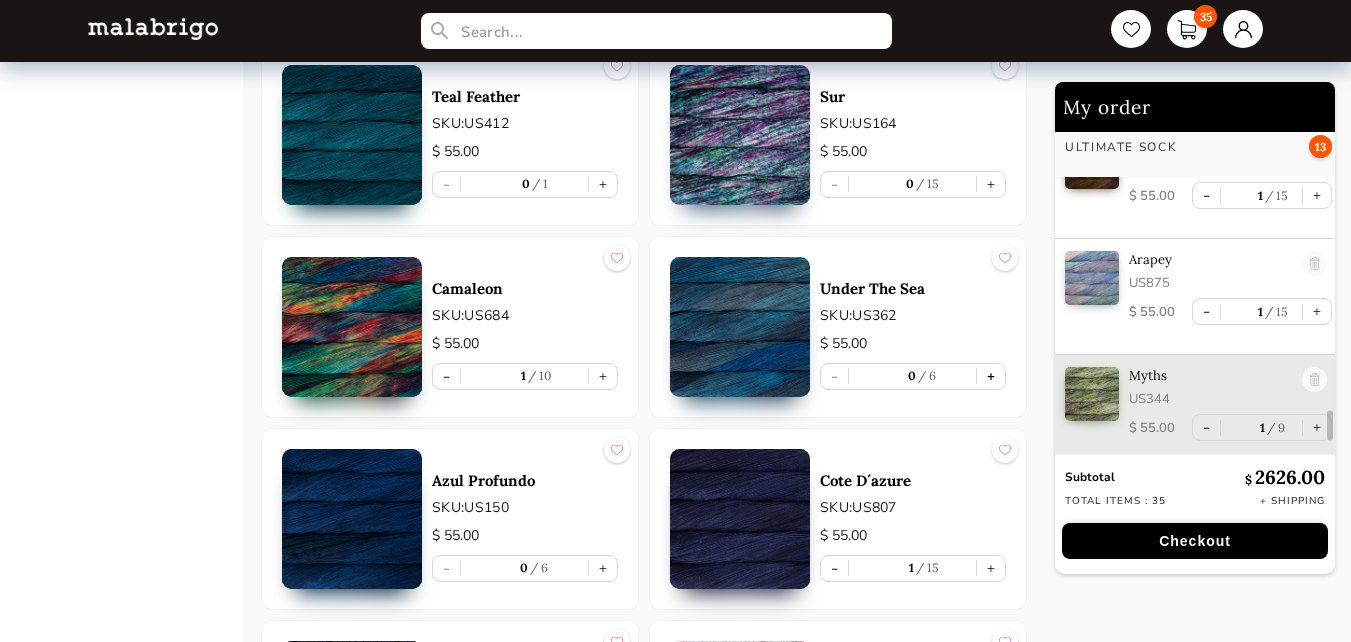 click on "+" at bounding box center (991, 376) 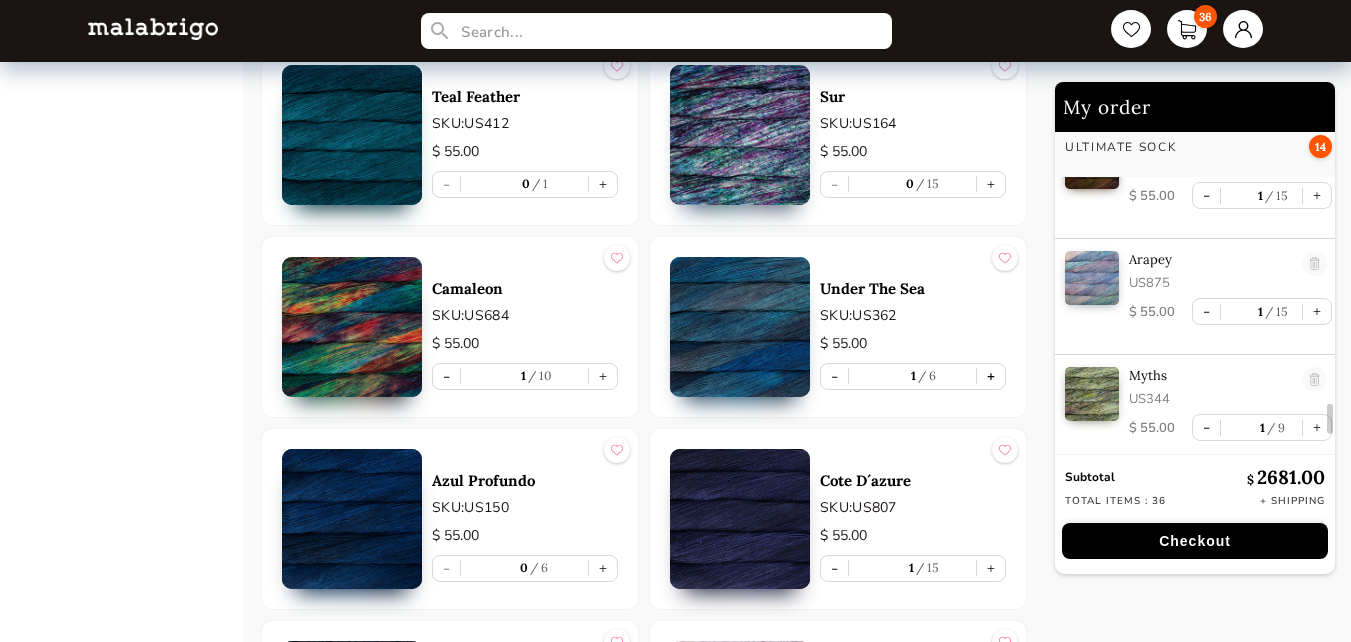 scroll, scrollTop: 3968, scrollLeft: 0, axis: vertical 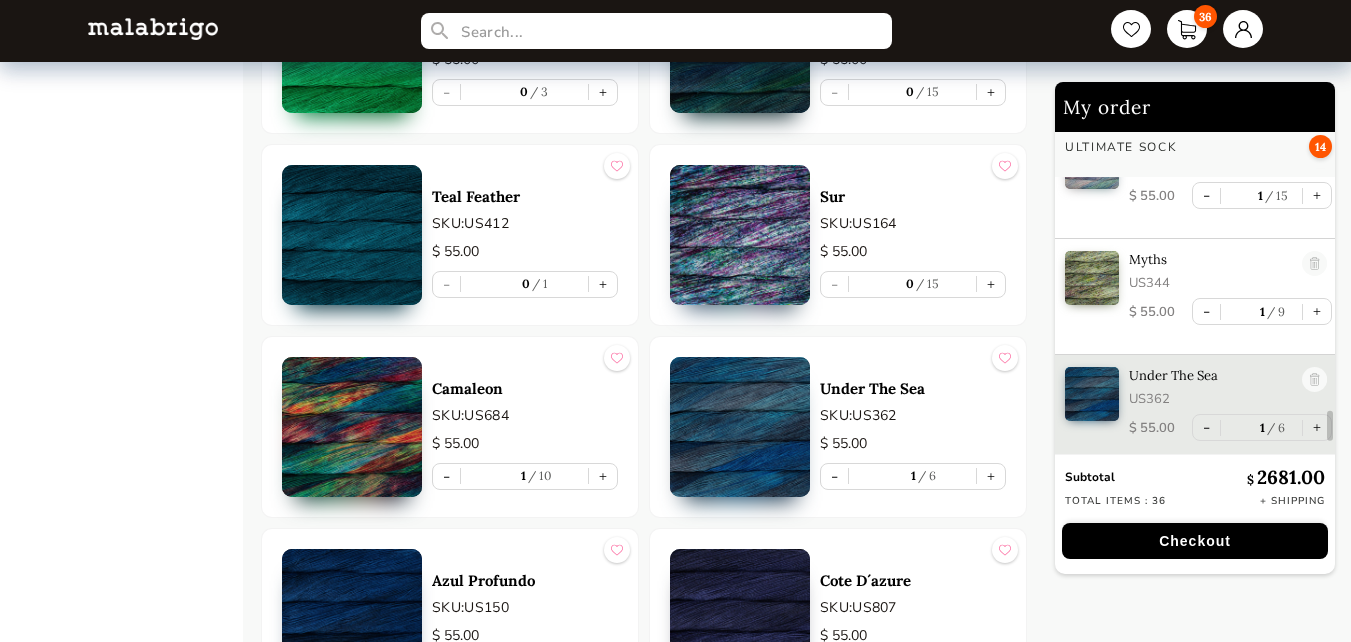 click on "Checkout" at bounding box center [1195, 541] 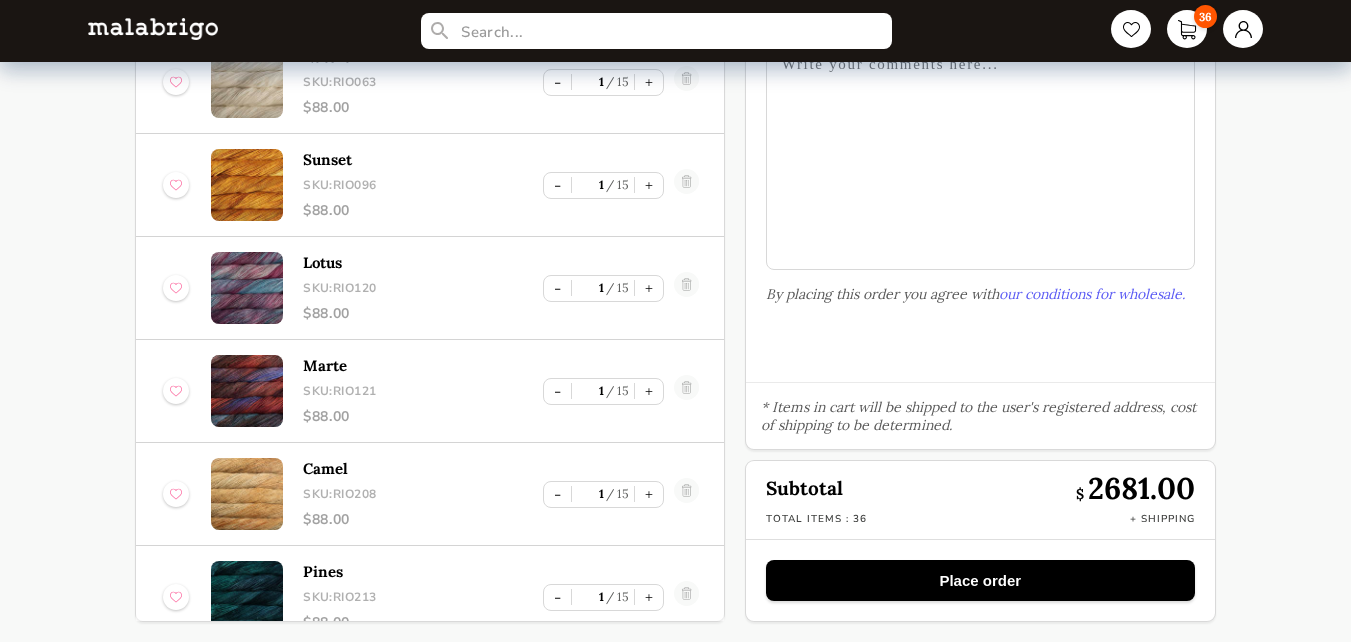 scroll, scrollTop: 0, scrollLeft: 0, axis: both 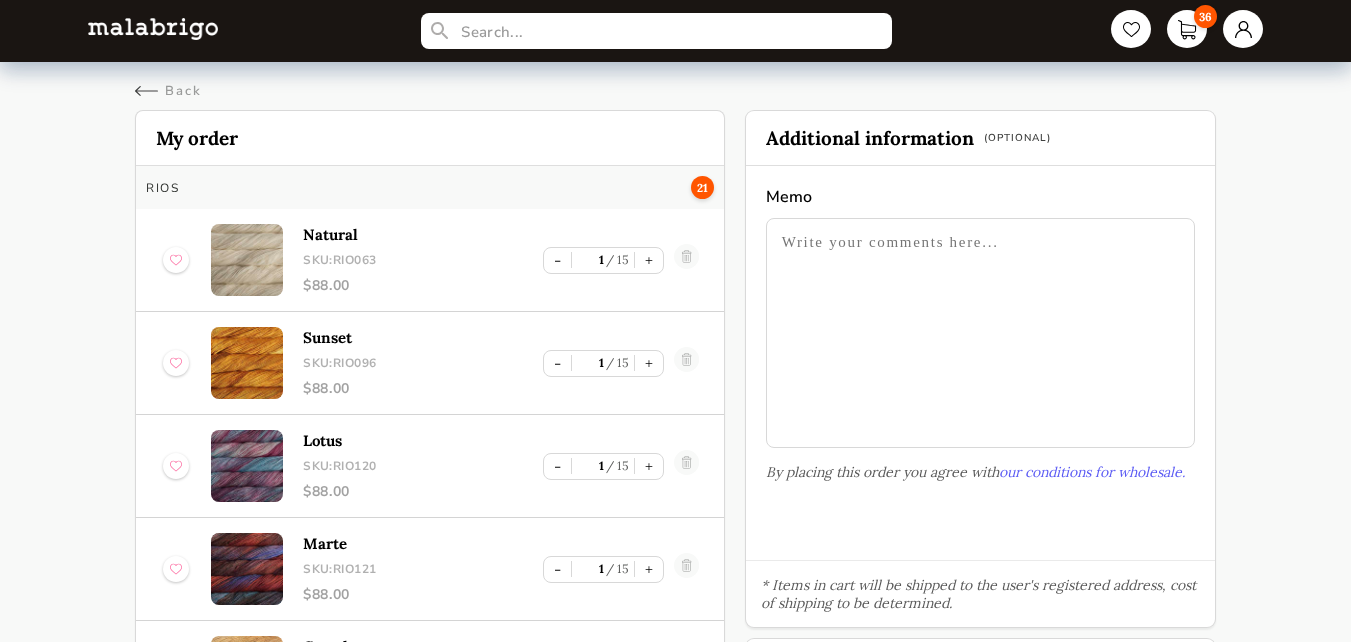 click on "(Optional)" at bounding box center (1017, 138) 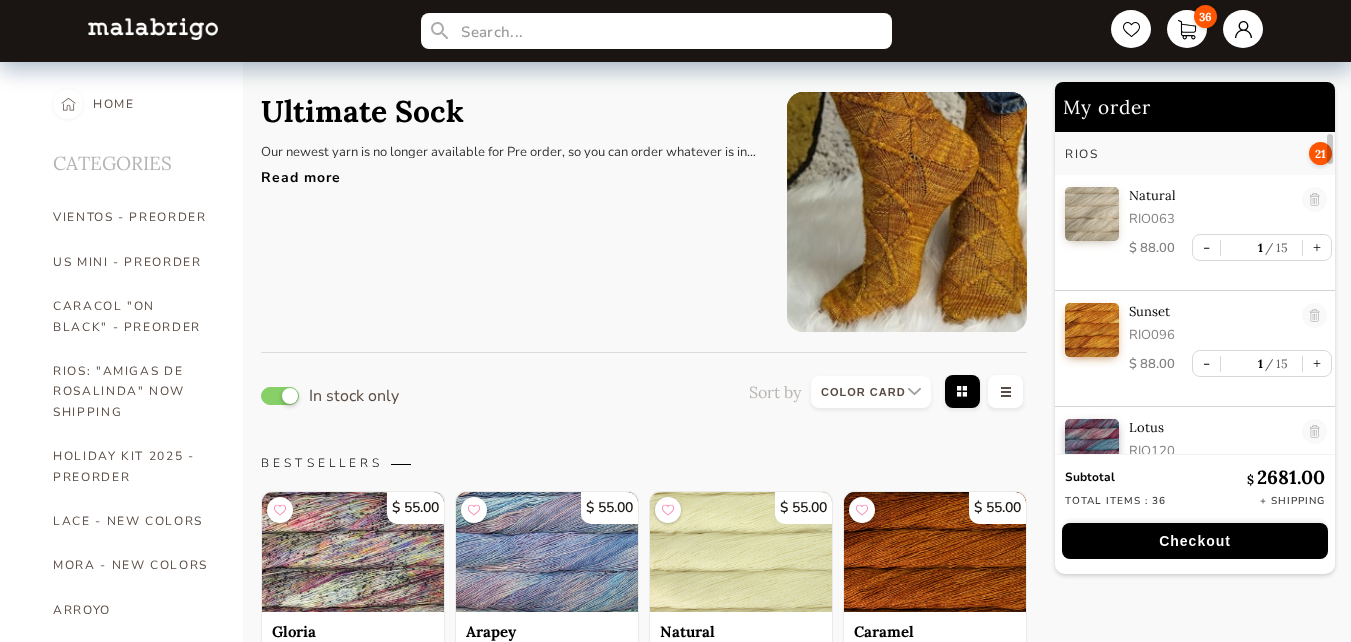 scroll, scrollTop: 4193, scrollLeft: 0, axis: vertical 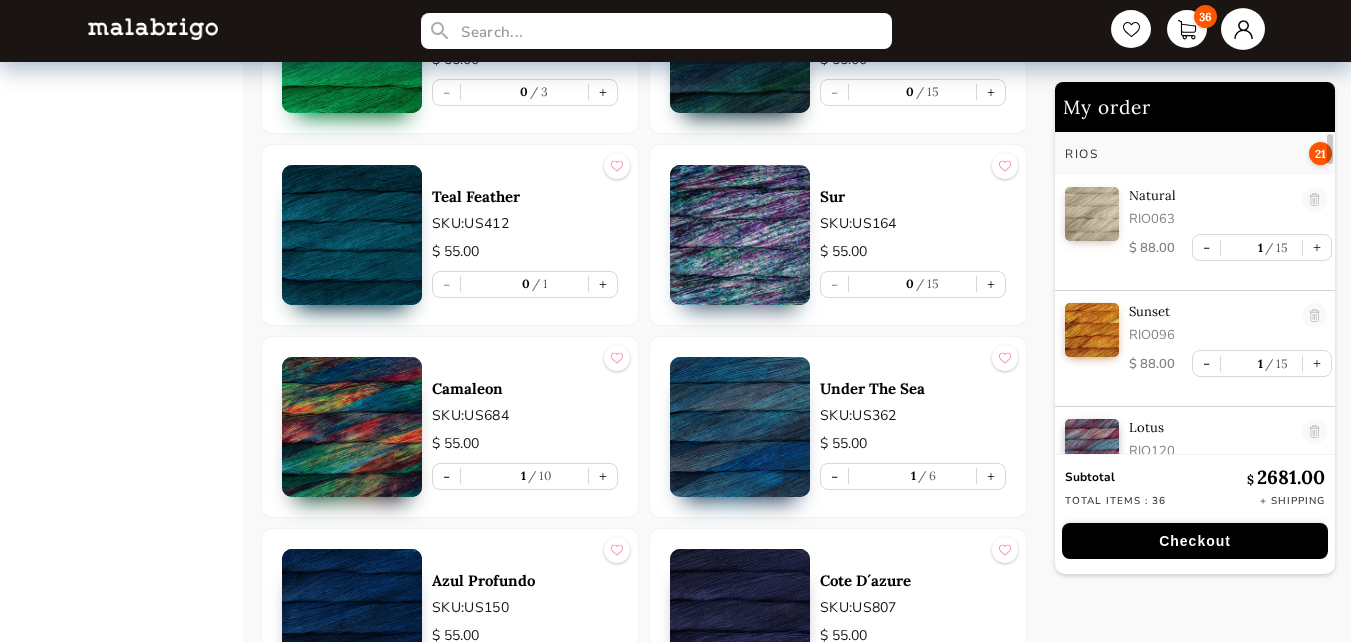 click at bounding box center [1243, 29] 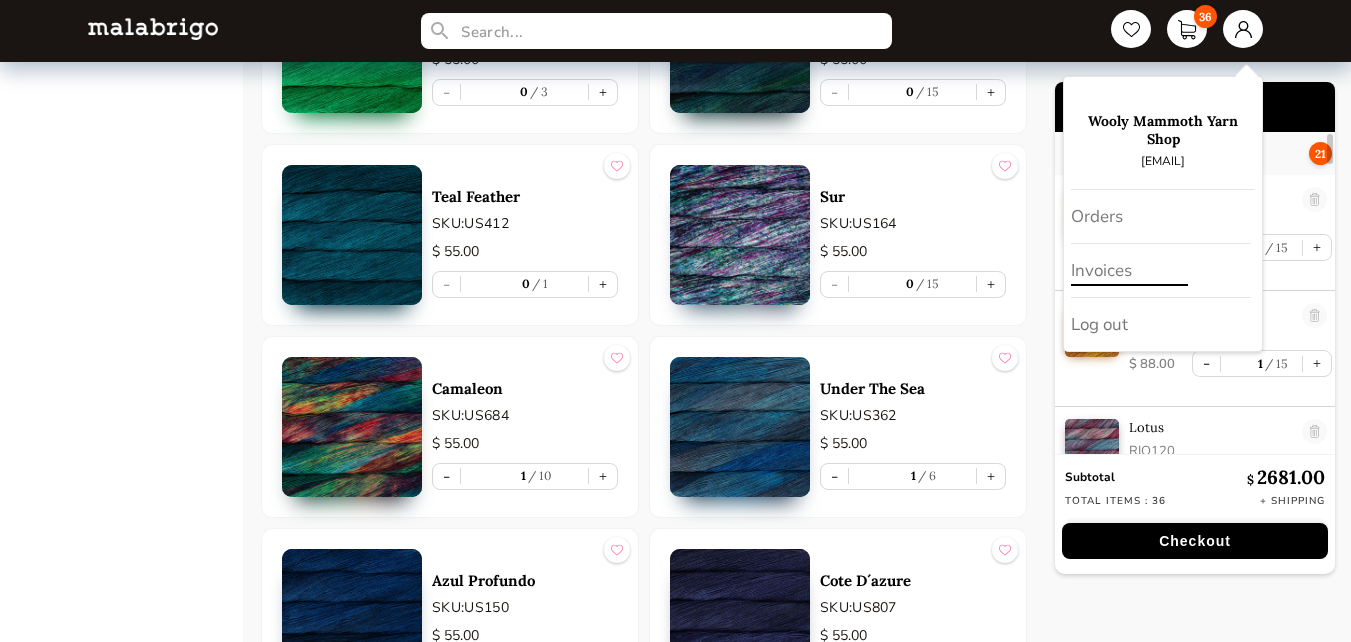 click on "Invoices" at bounding box center [1161, 271] 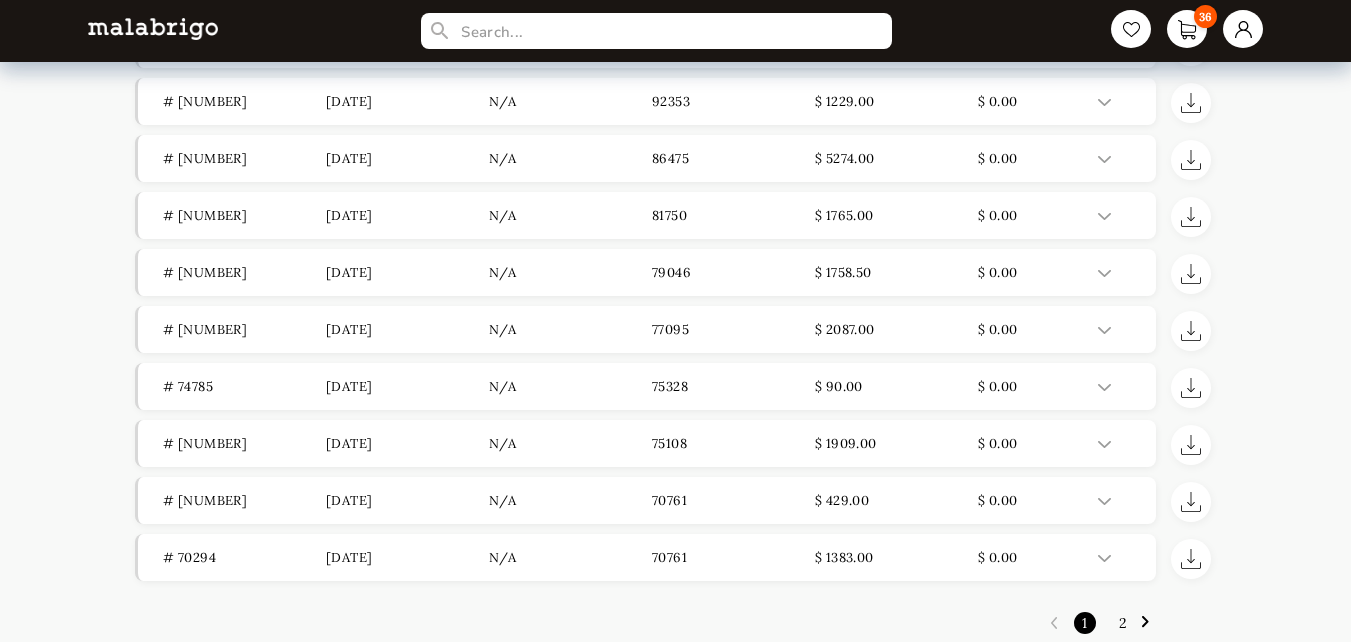 scroll, scrollTop: 196, scrollLeft: 0, axis: vertical 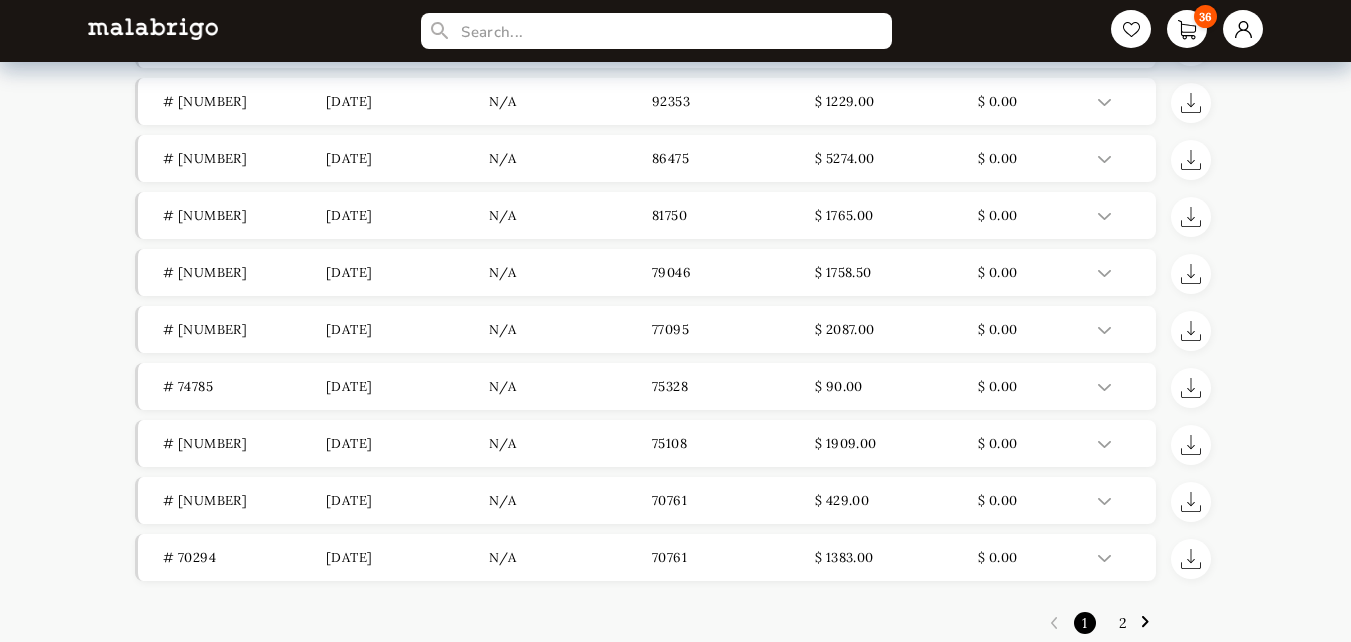 select on "INDEX" 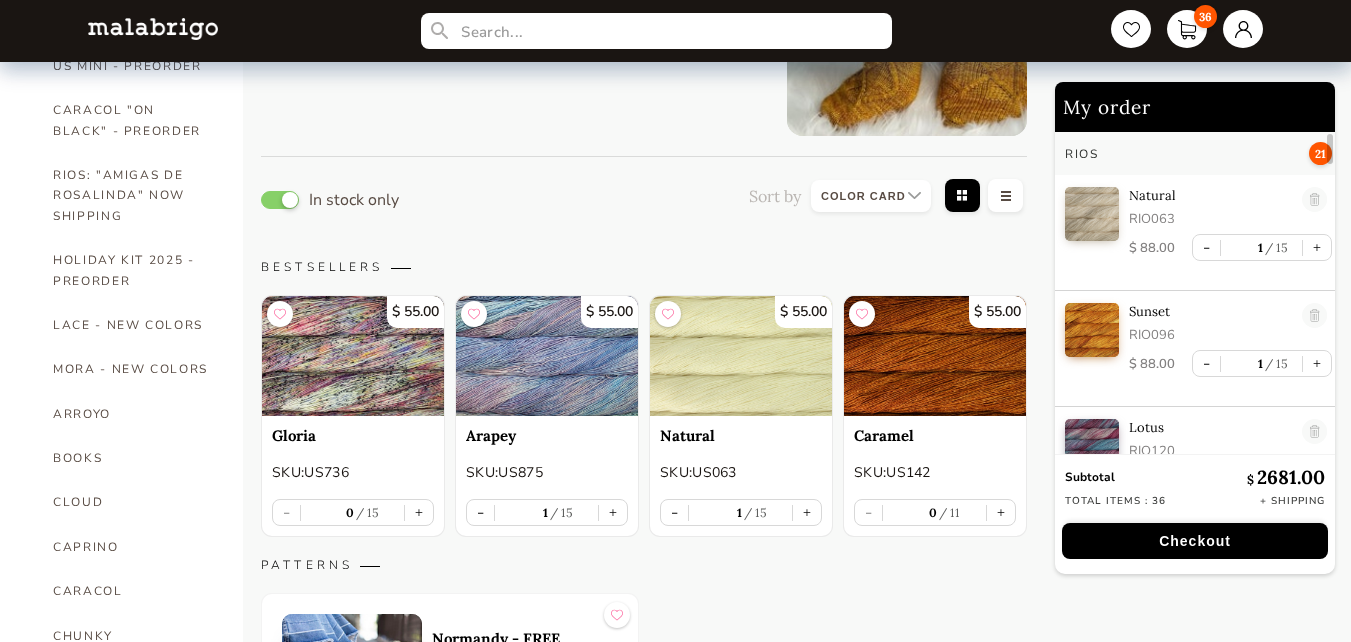 scroll, scrollTop: 4193, scrollLeft: 0, axis: vertical 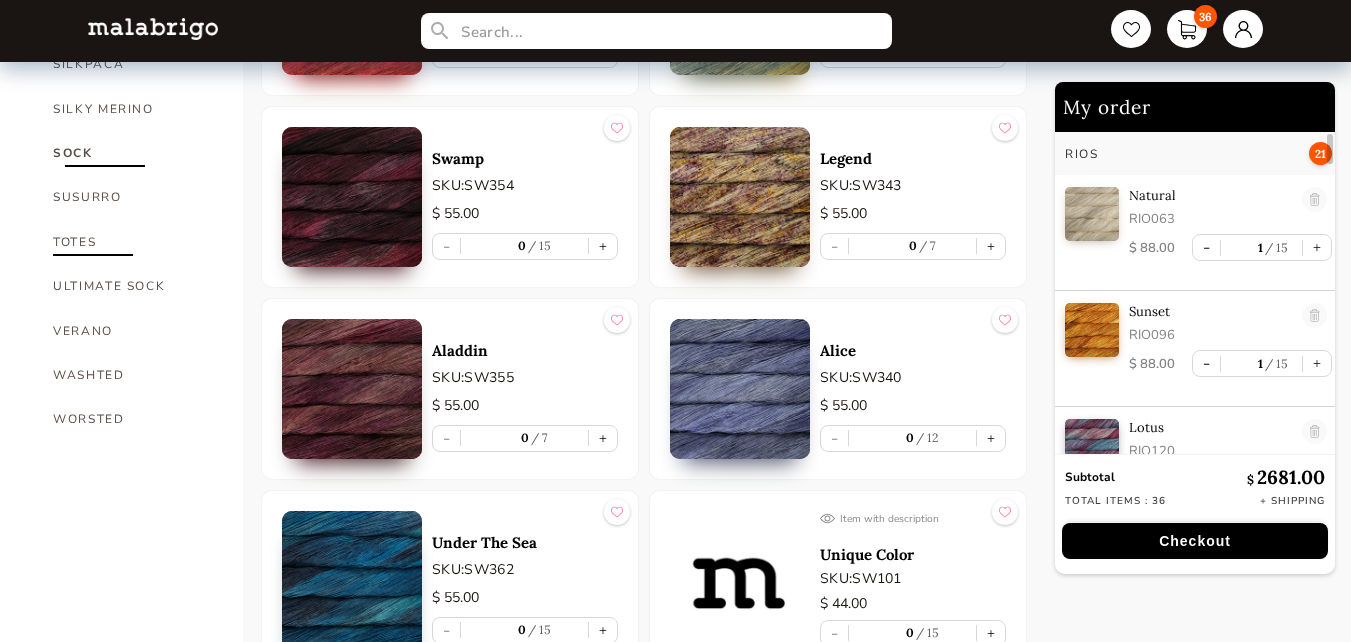 click on "TOTES" at bounding box center (133, 242) 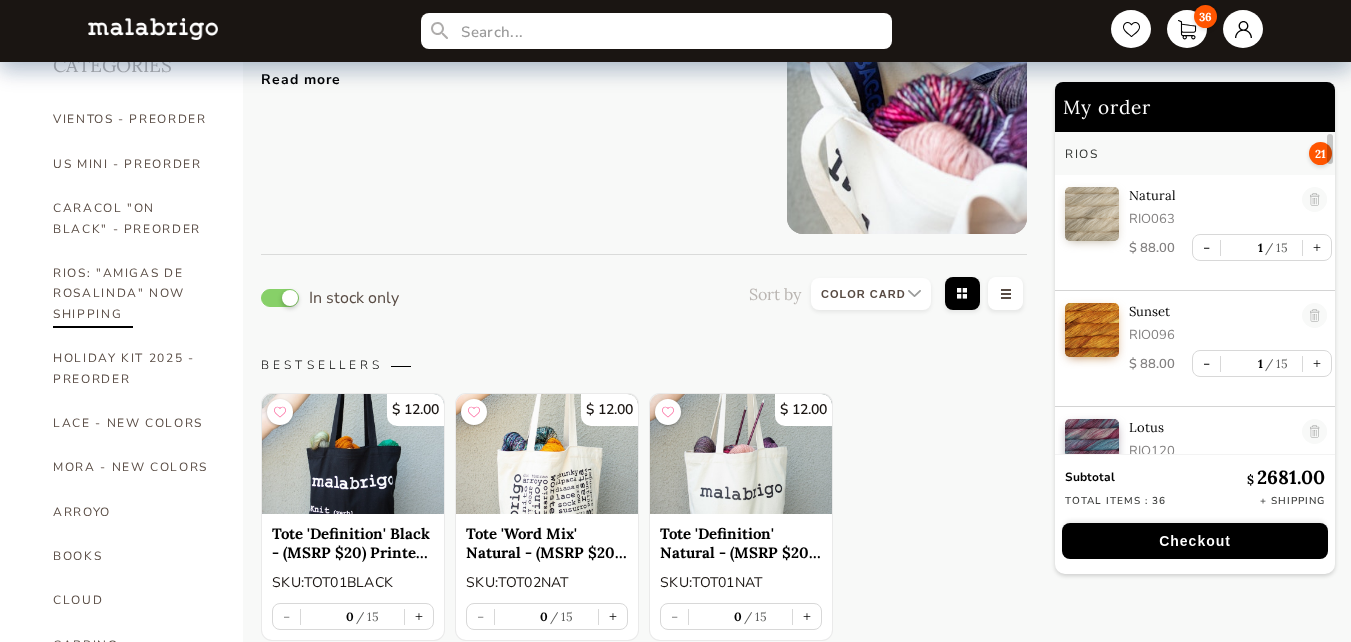 scroll, scrollTop: 0, scrollLeft: 0, axis: both 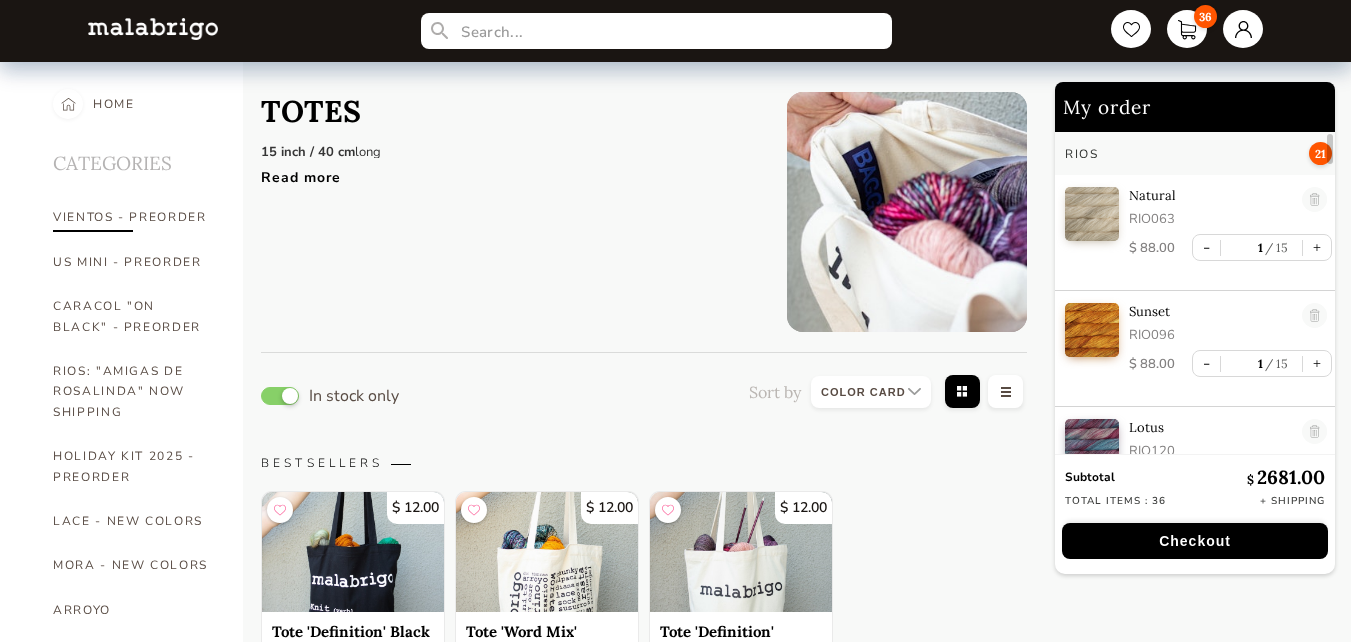 click on "VIENTOS - PREORDER" at bounding box center (133, 217) 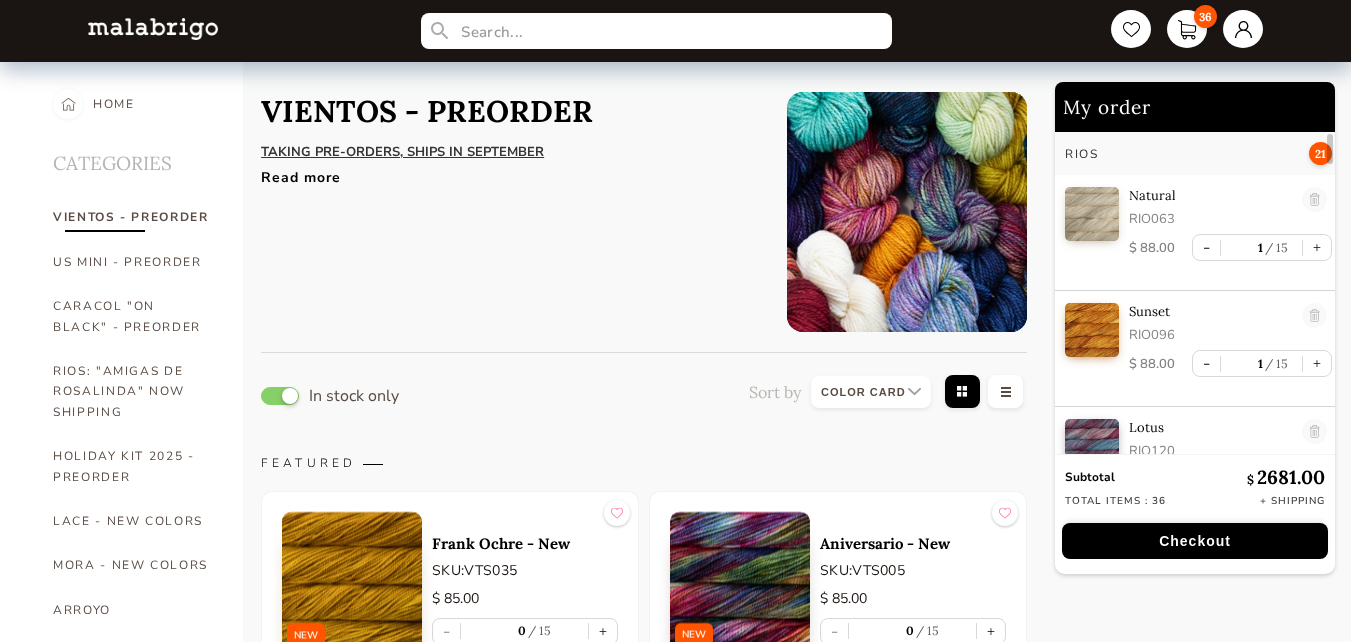 click on "Read more" at bounding box center [509, 172] 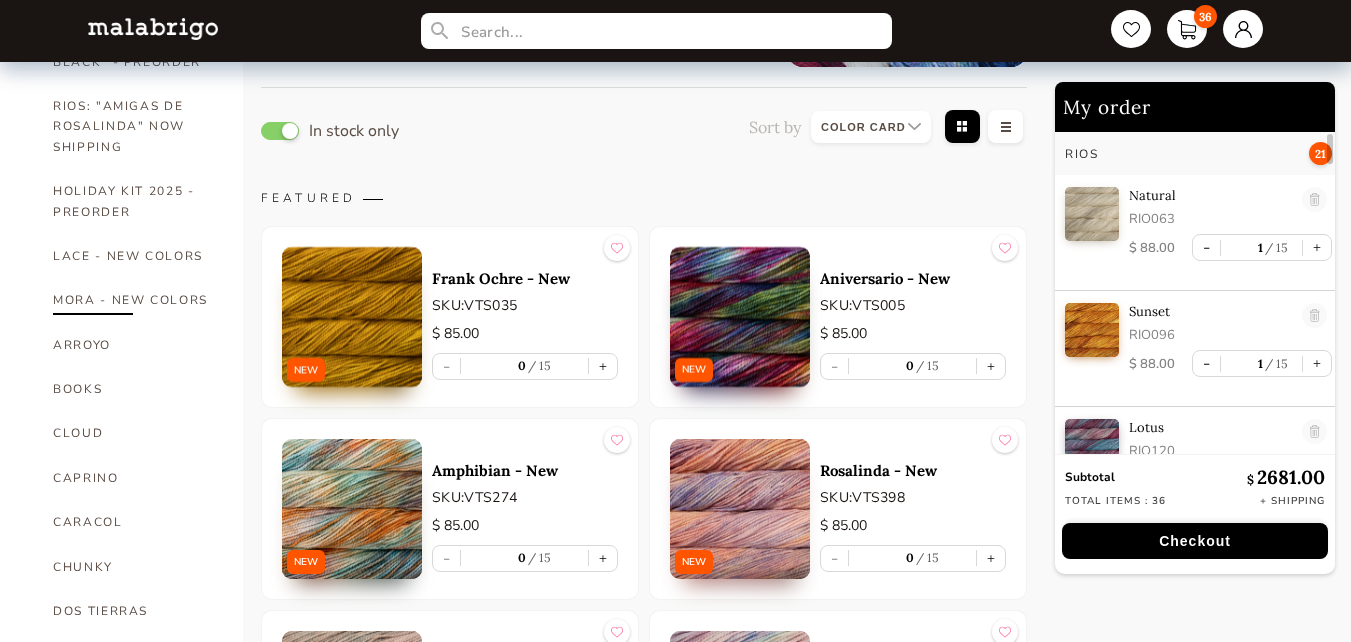 scroll, scrollTop: 300, scrollLeft: 0, axis: vertical 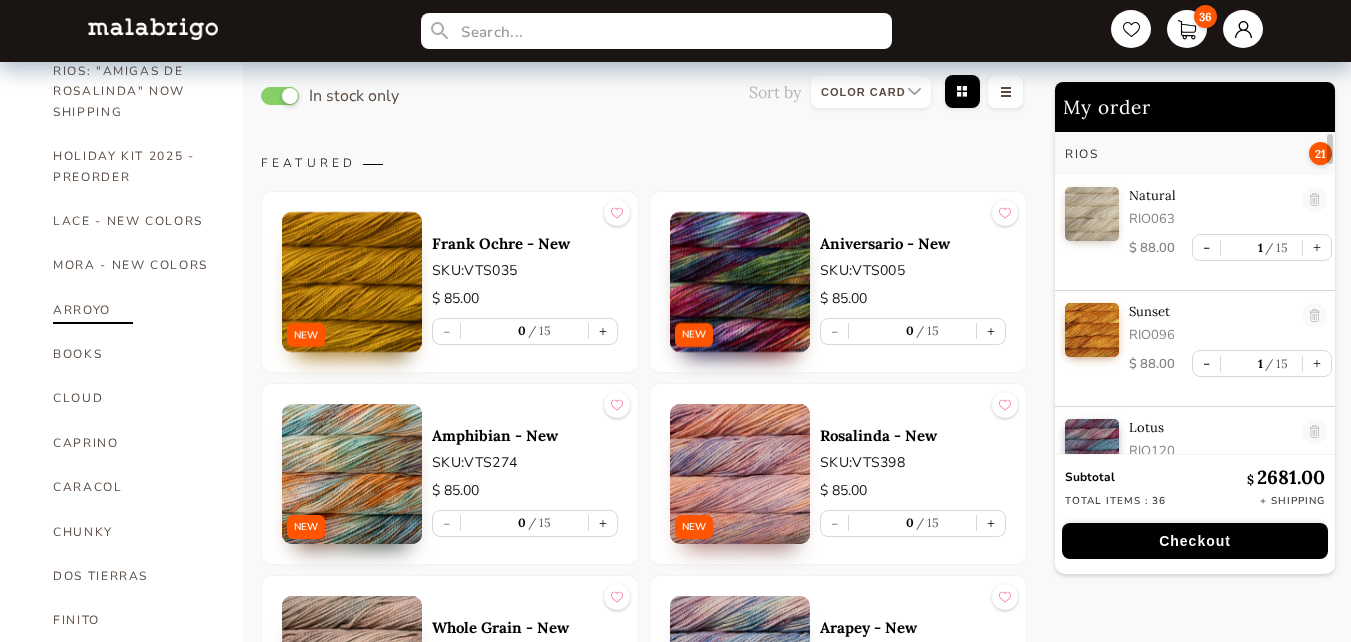 click on "ARROYO" at bounding box center (133, 310) 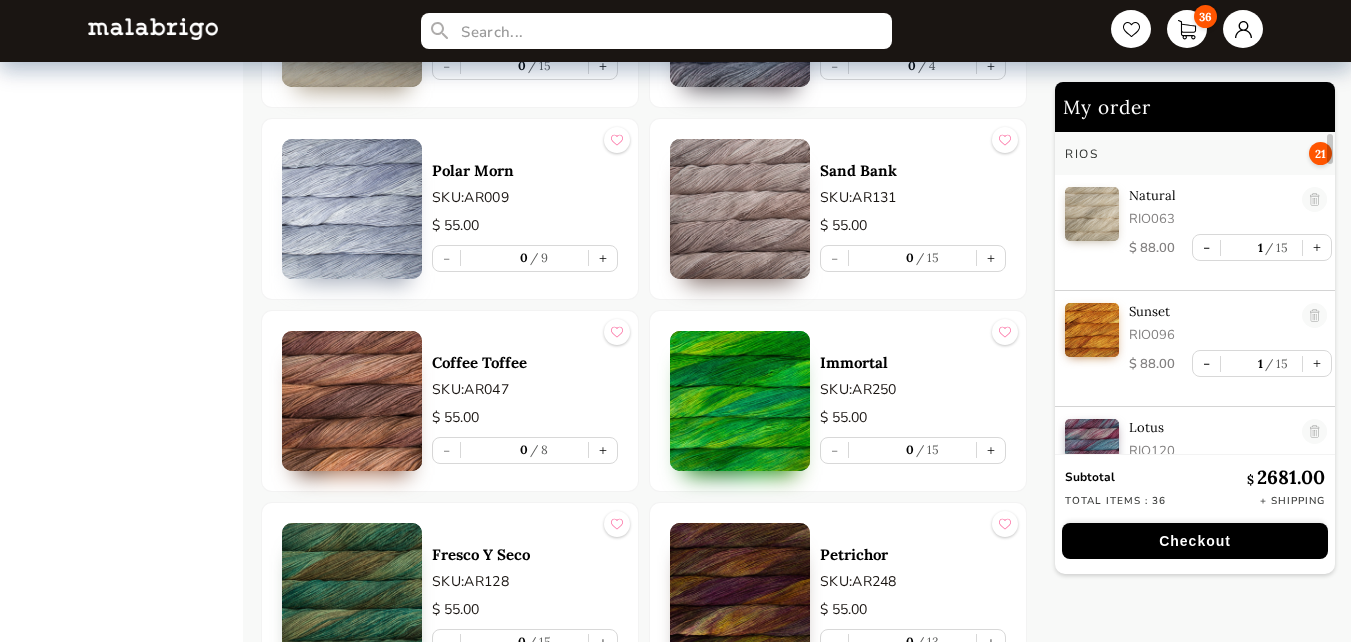 scroll, scrollTop: 6000, scrollLeft: 0, axis: vertical 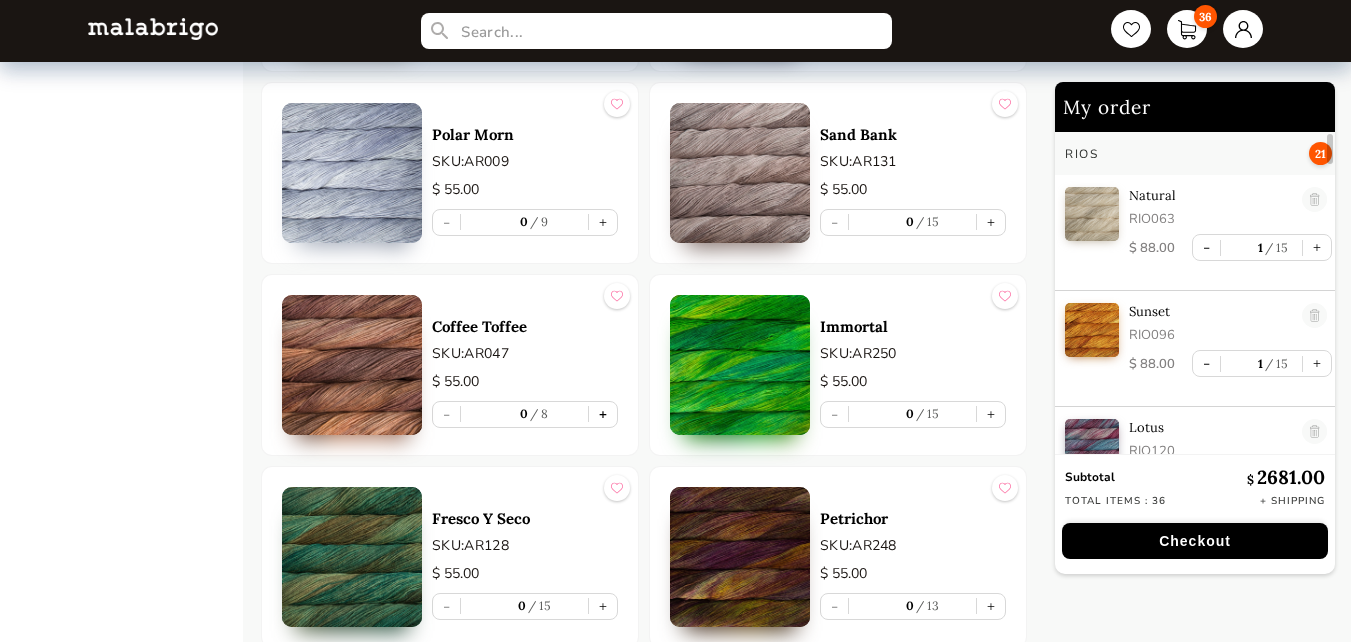 click on "+" at bounding box center (603, 414) 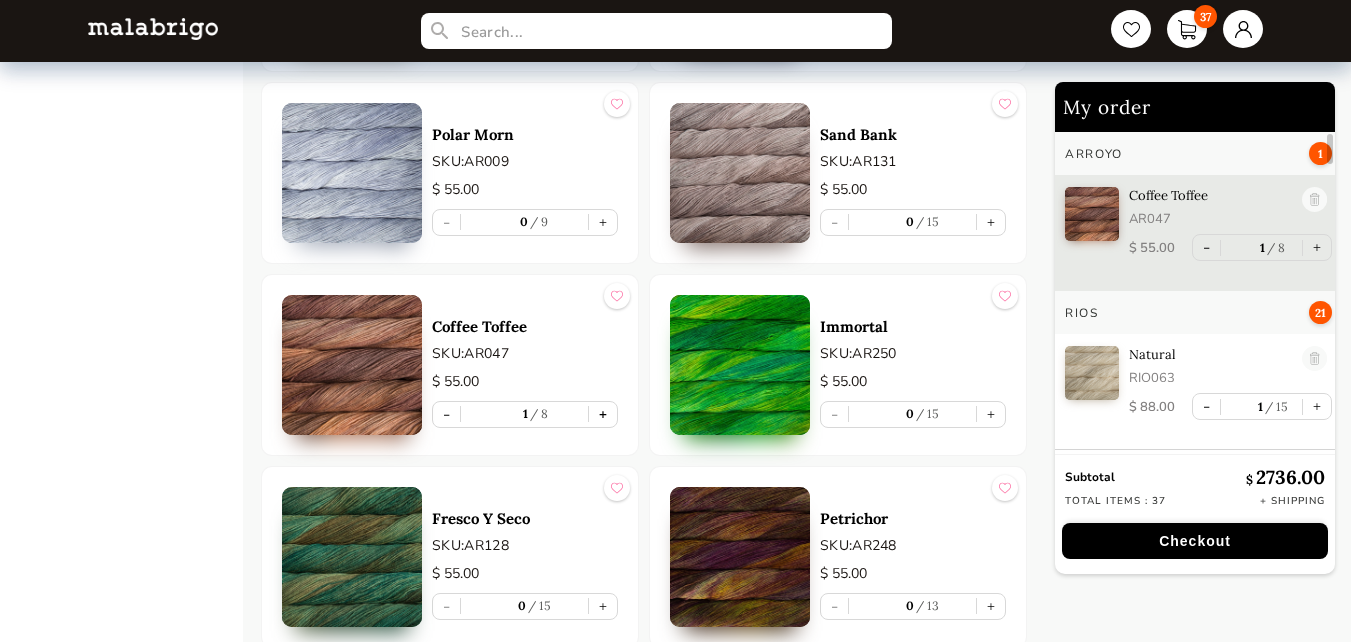 type on "1" 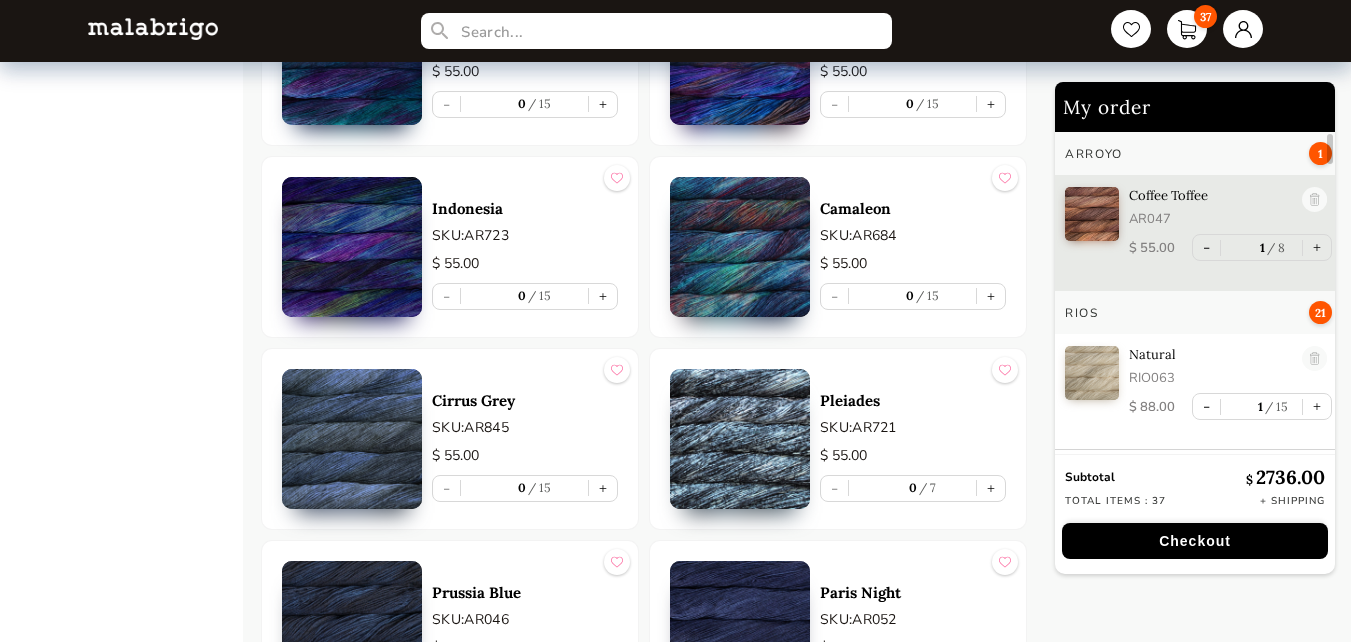 scroll, scrollTop: 4930, scrollLeft: 0, axis: vertical 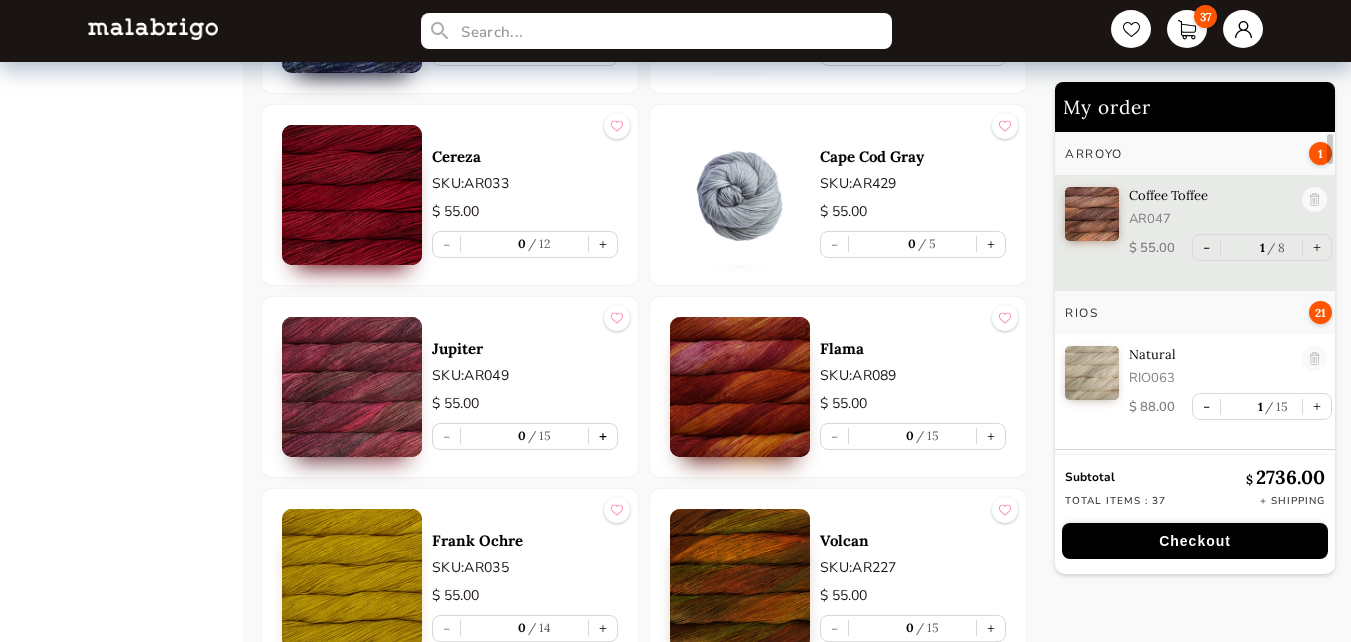 click on "+" at bounding box center [603, 436] 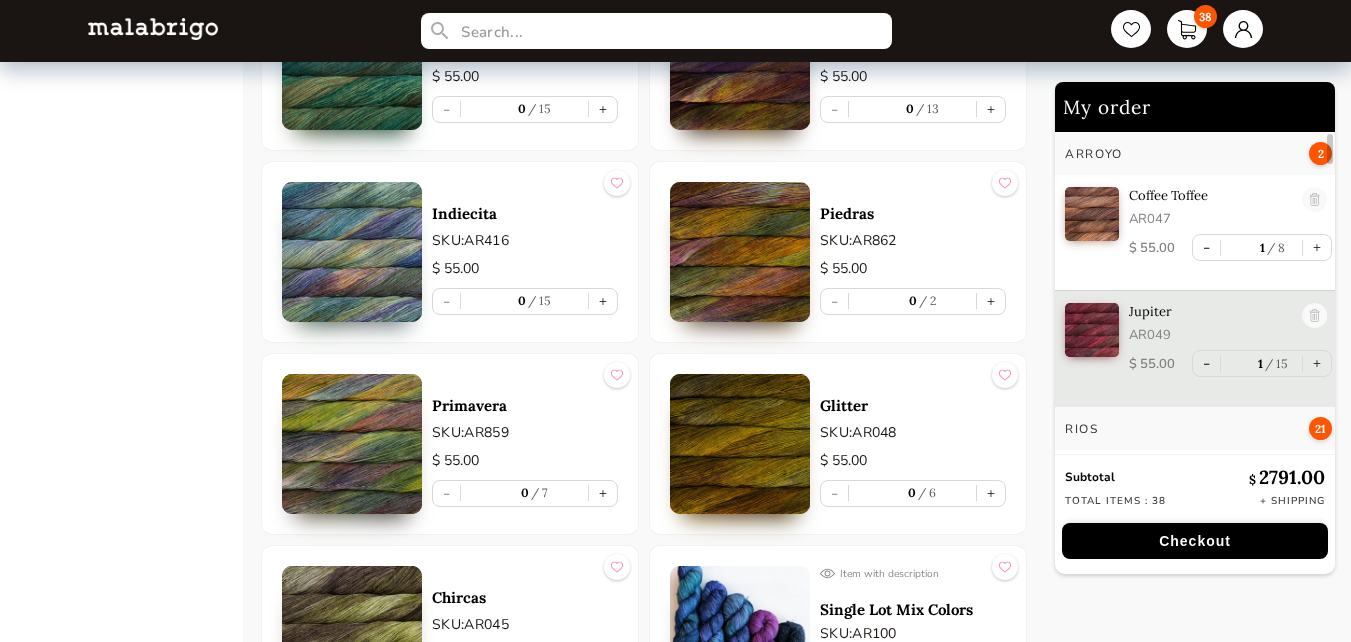 scroll, scrollTop: 6630, scrollLeft: 0, axis: vertical 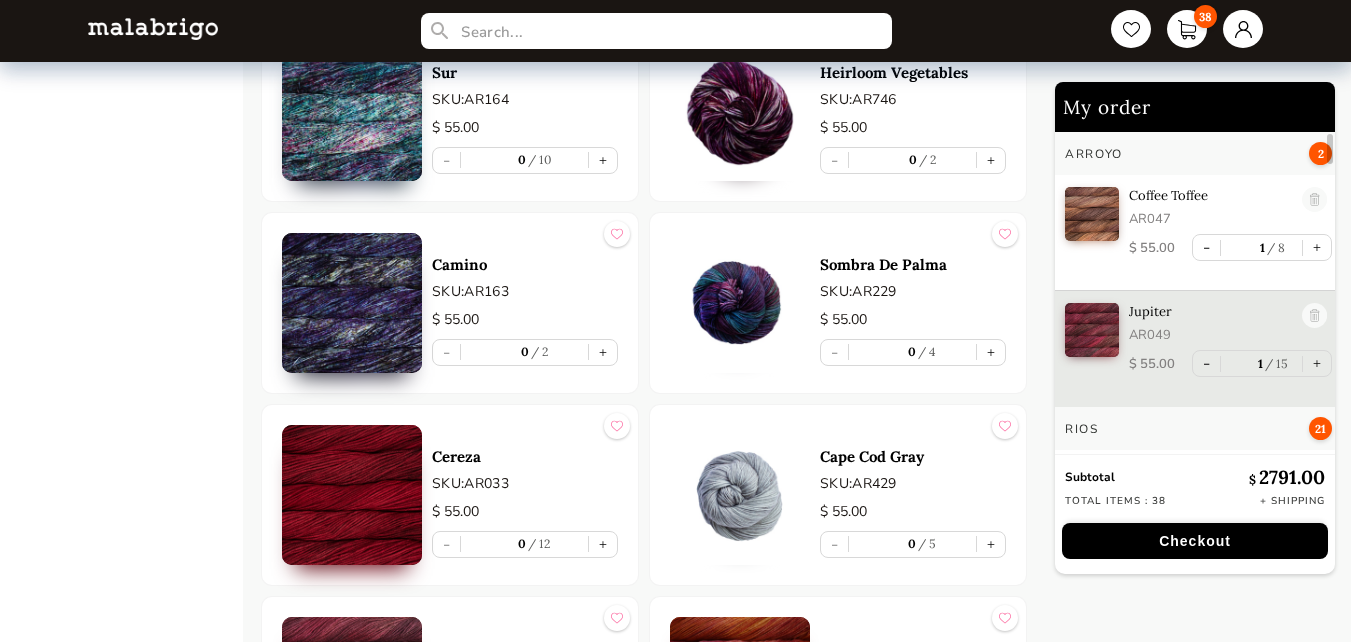 drag, startPoint x: 601, startPoint y: 349, endPoint x: 642, endPoint y: 281, distance: 79.40403 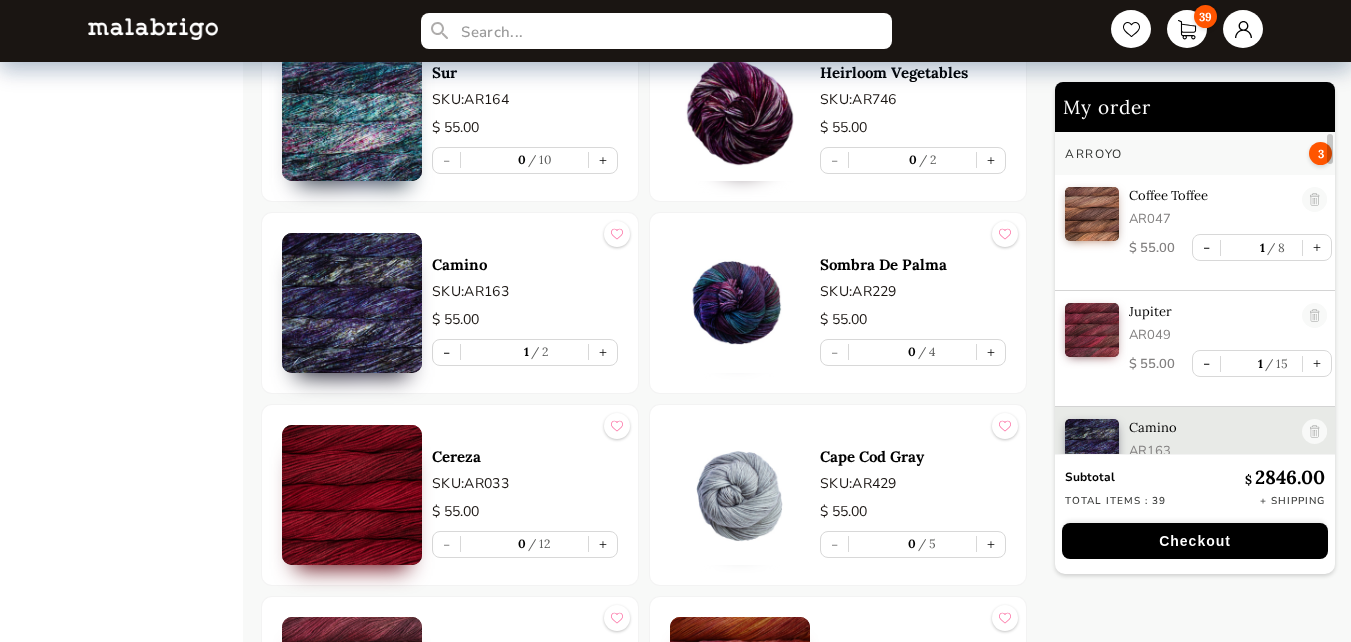 scroll, scrollTop: 45, scrollLeft: 0, axis: vertical 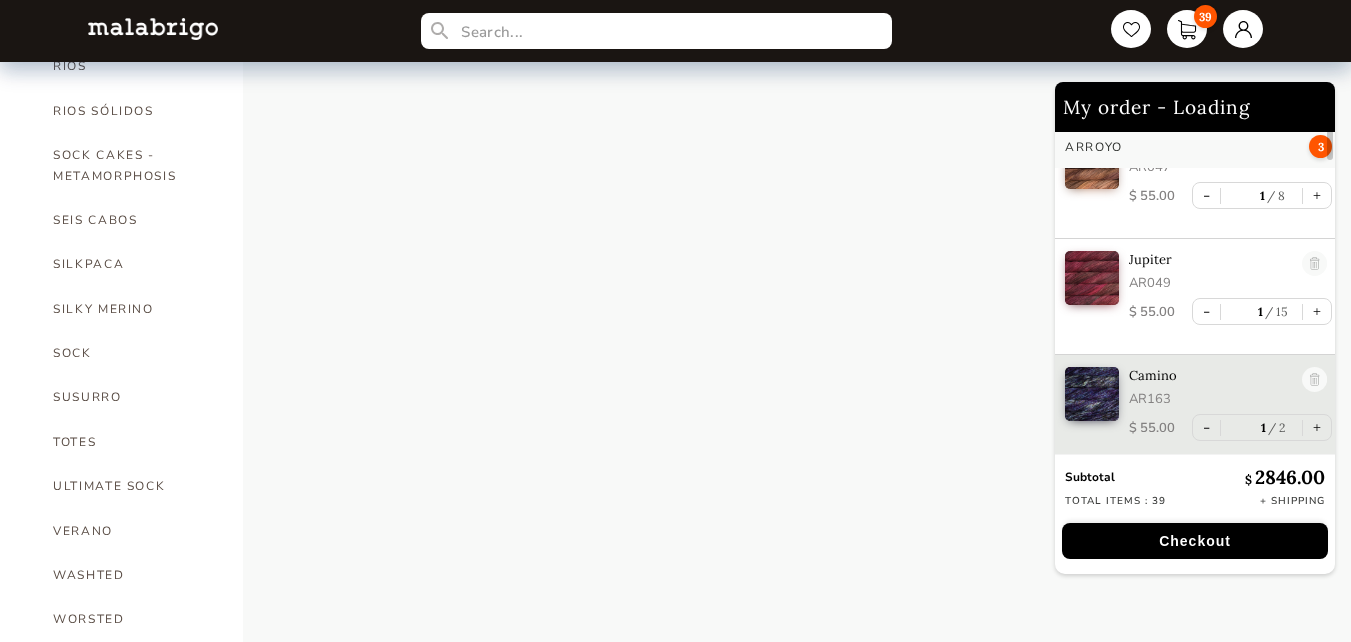 select on "INDEX" 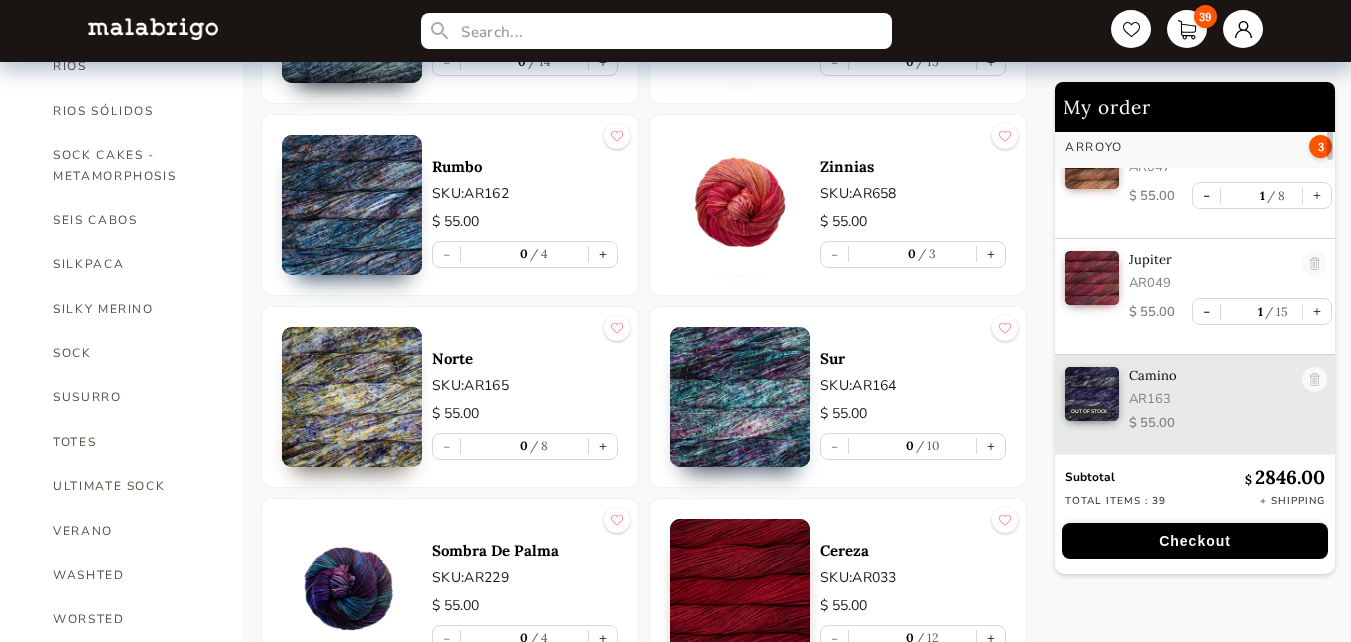 scroll, scrollTop: 2030, scrollLeft: 0, axis: vertical 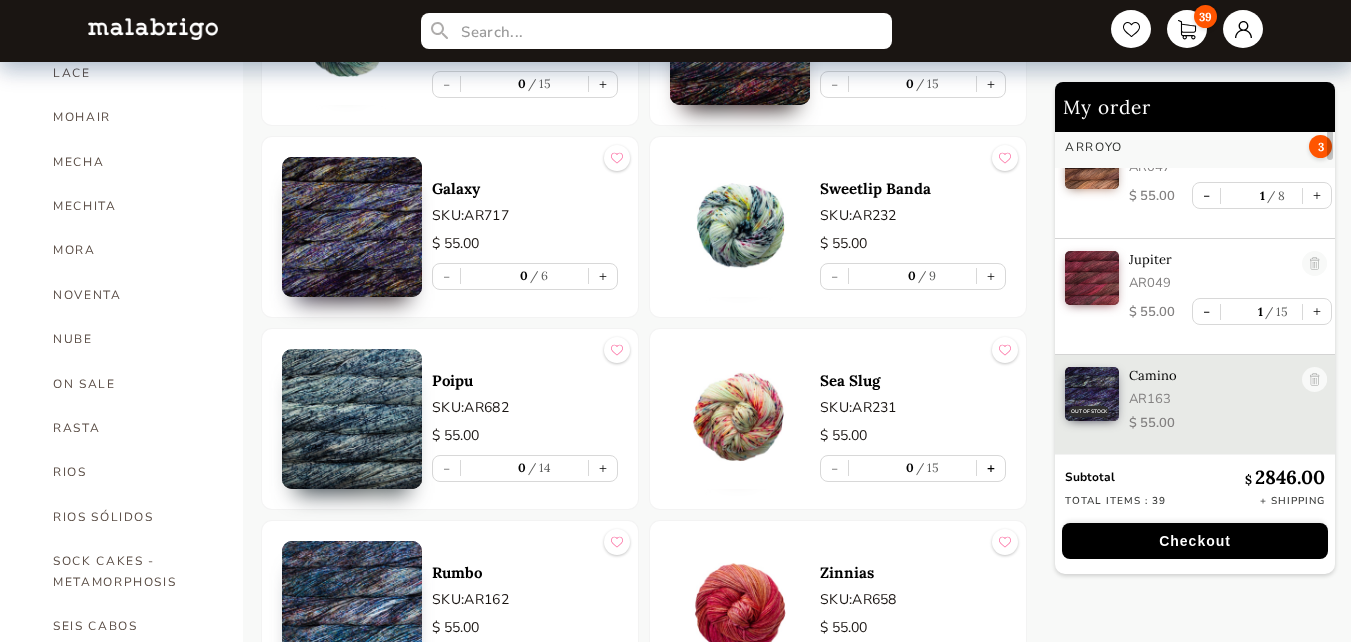 click on "+" at bounding box center [991, 468] 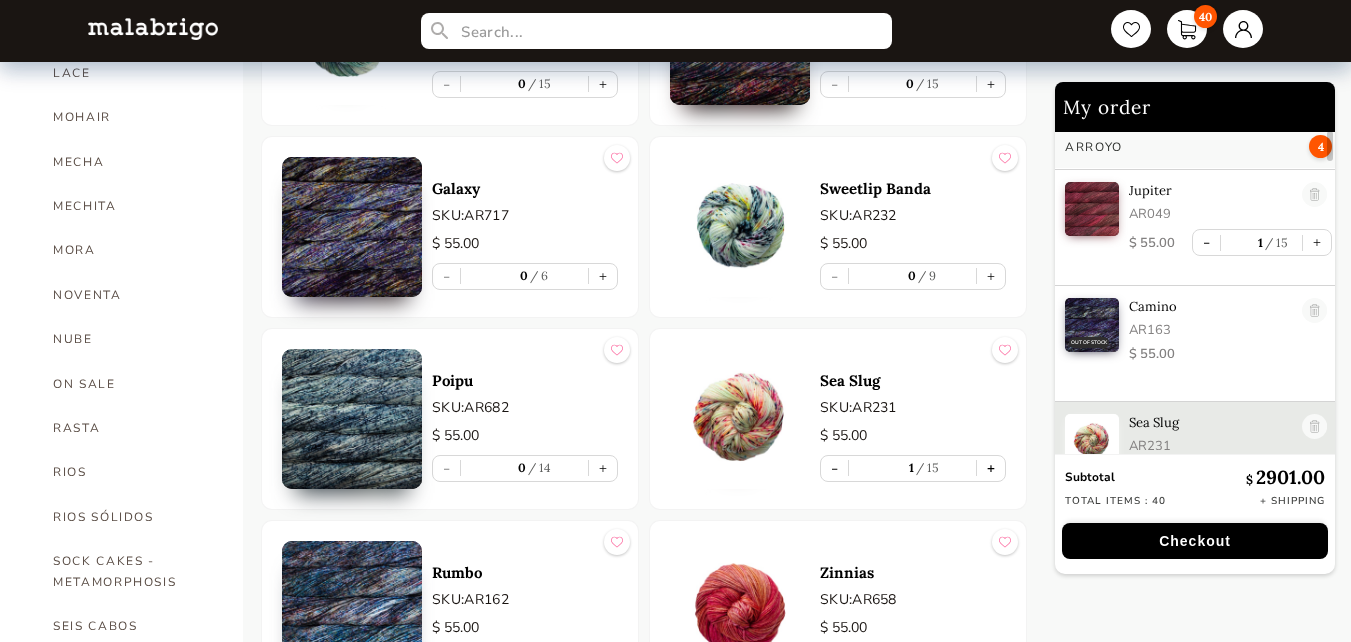 scroll, scrollTop: 161, scrollLeft: 0, axis: vertical 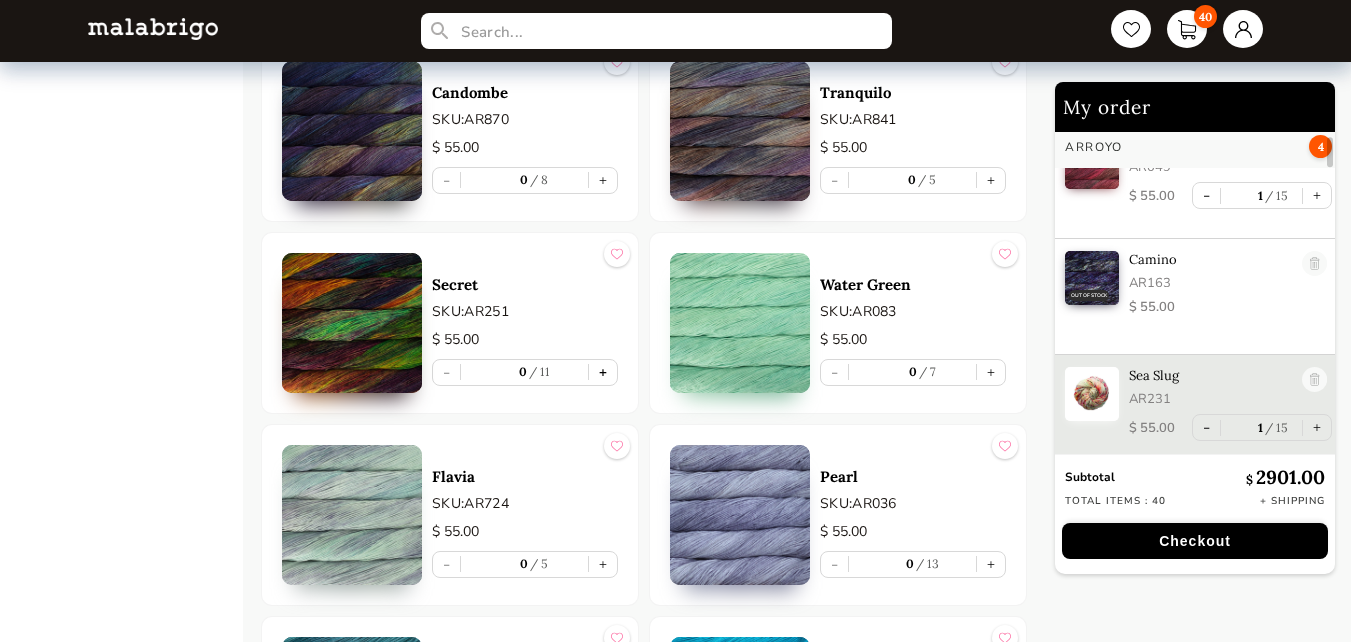 click on "+" at bounding box center [603, 372] 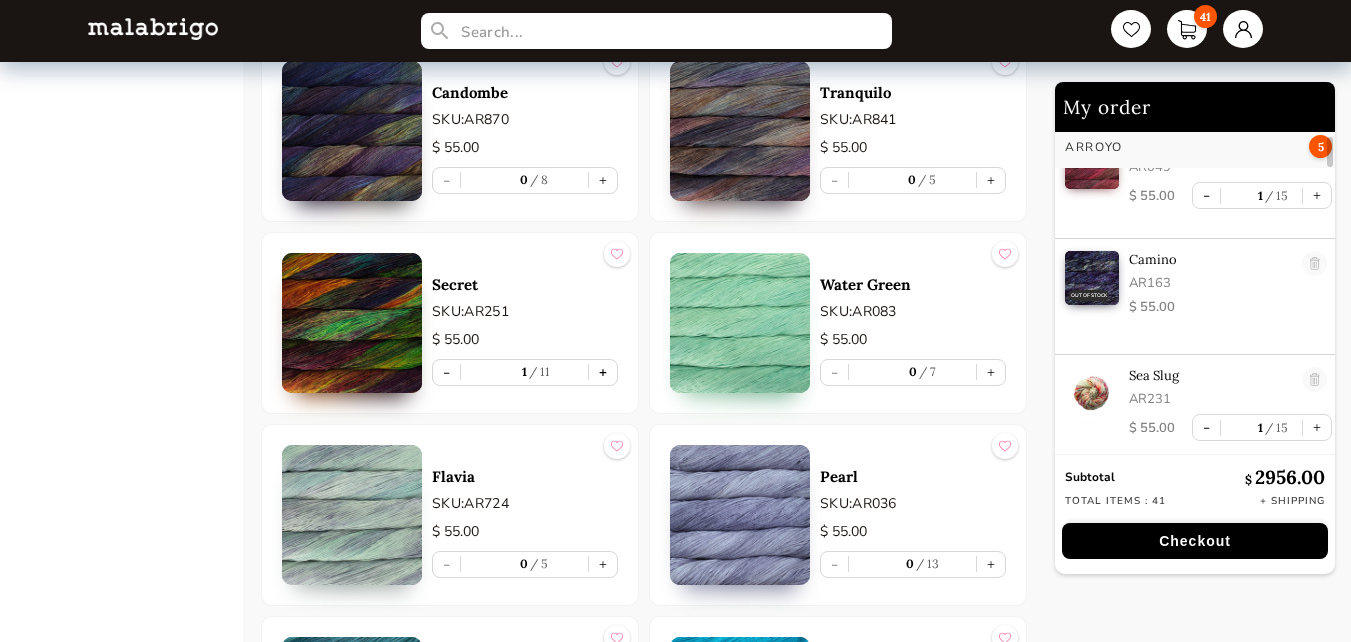 type on "1" 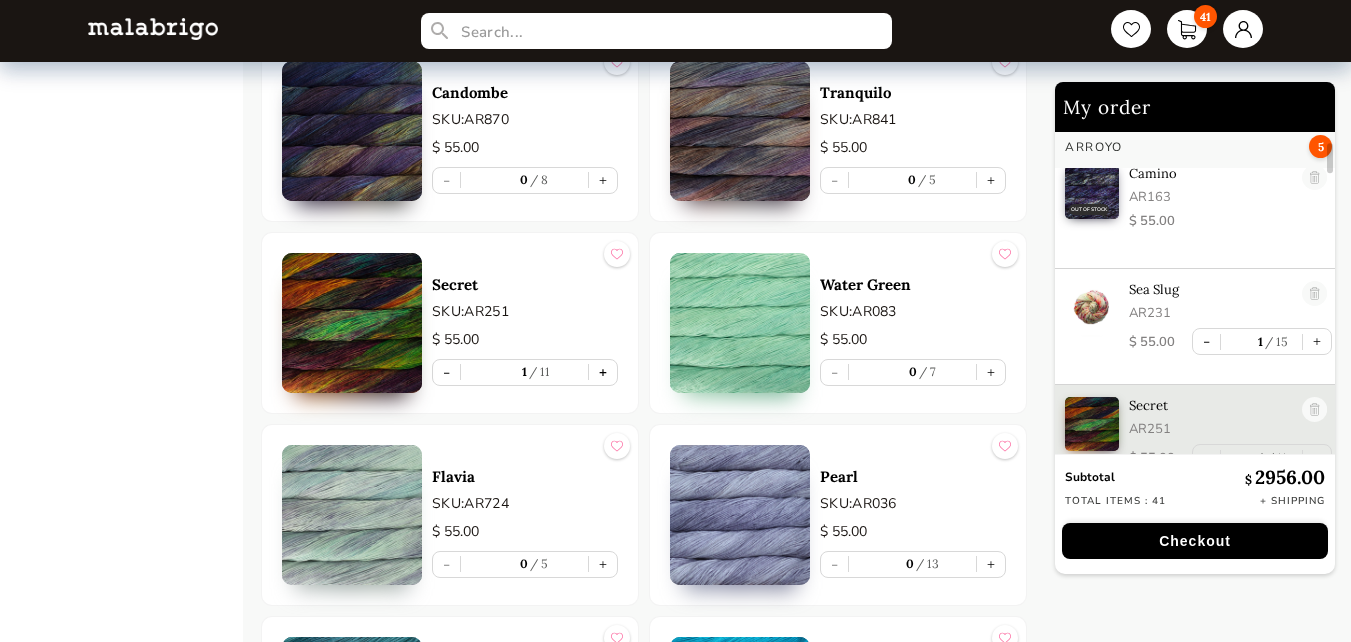 scroll, scrollTop: 277, scrollLeft: 0, axis: vertical 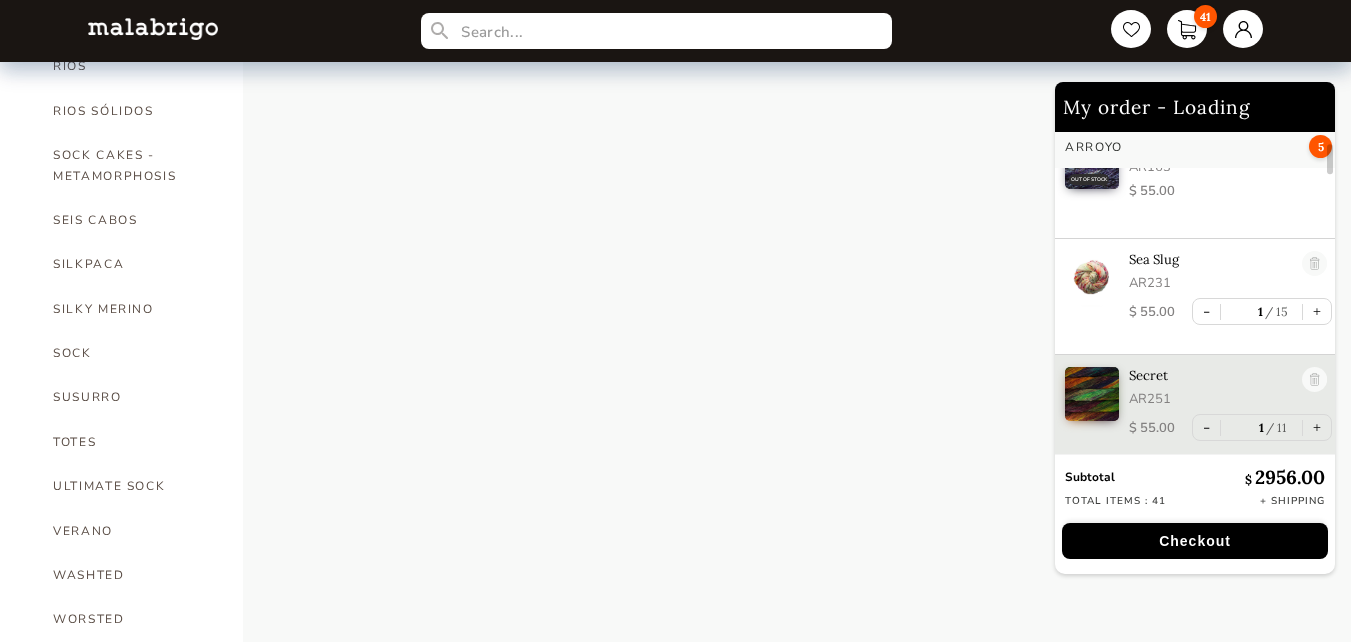 select on "INDEX" 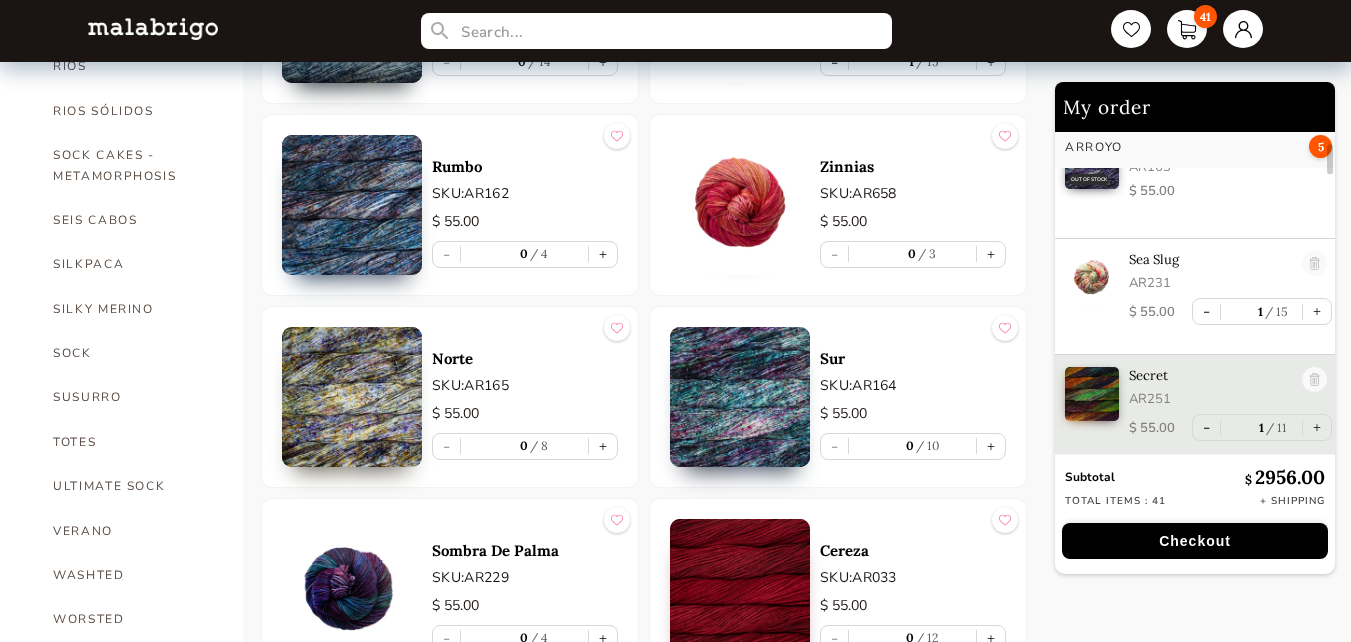 scroll, scrollTop: 3992, scrollLeft: 0, axis: vertical 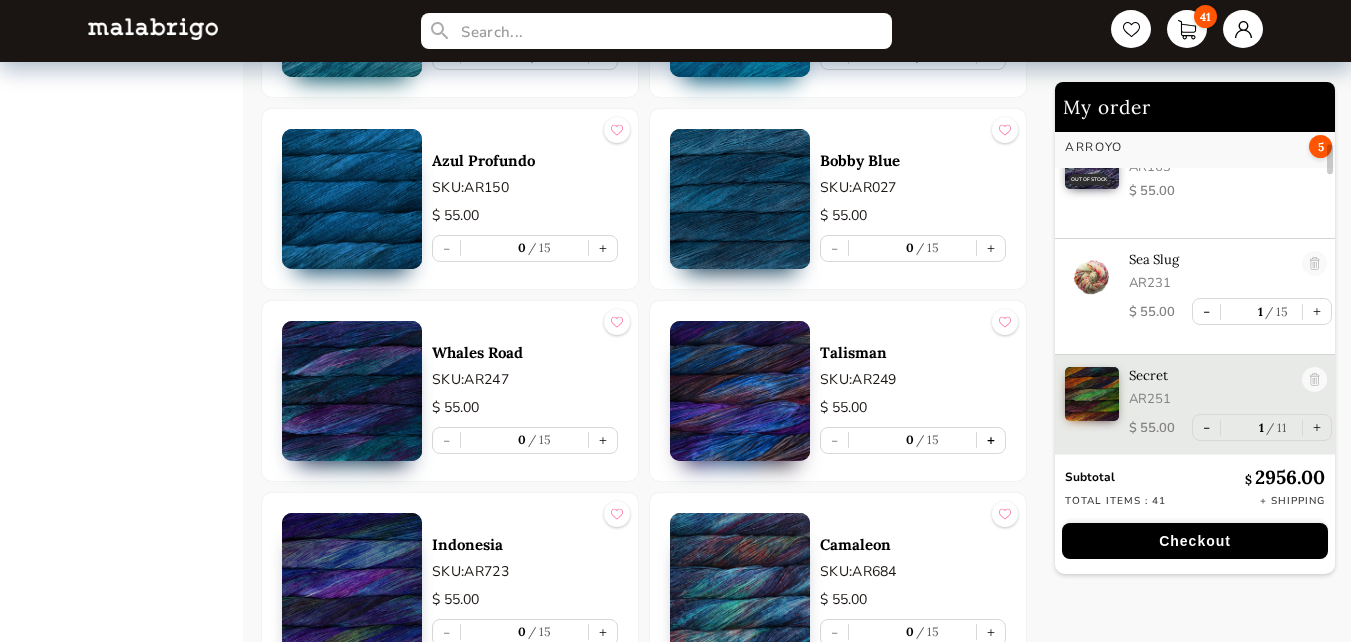click on "+" at bounding box center (991, 440) 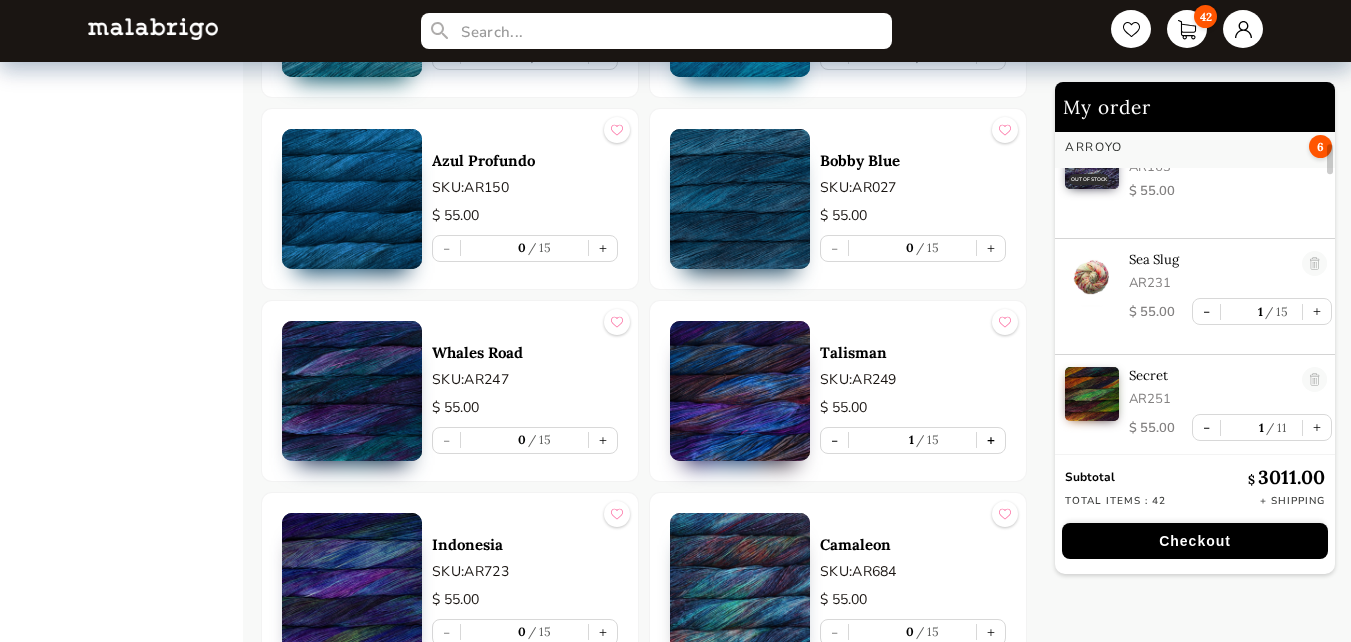 scroll, scrollTop: 393, scrollLeft: 0, axis: vertical 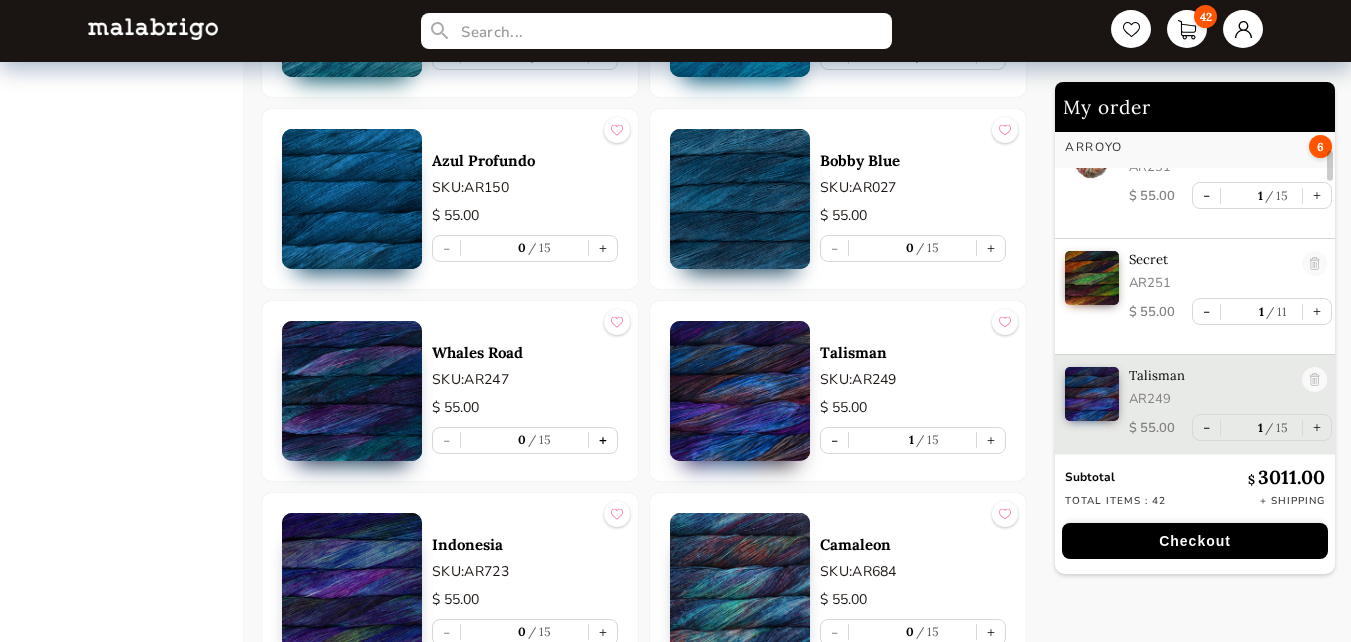 click on "+" at bounding box center [603, 440] 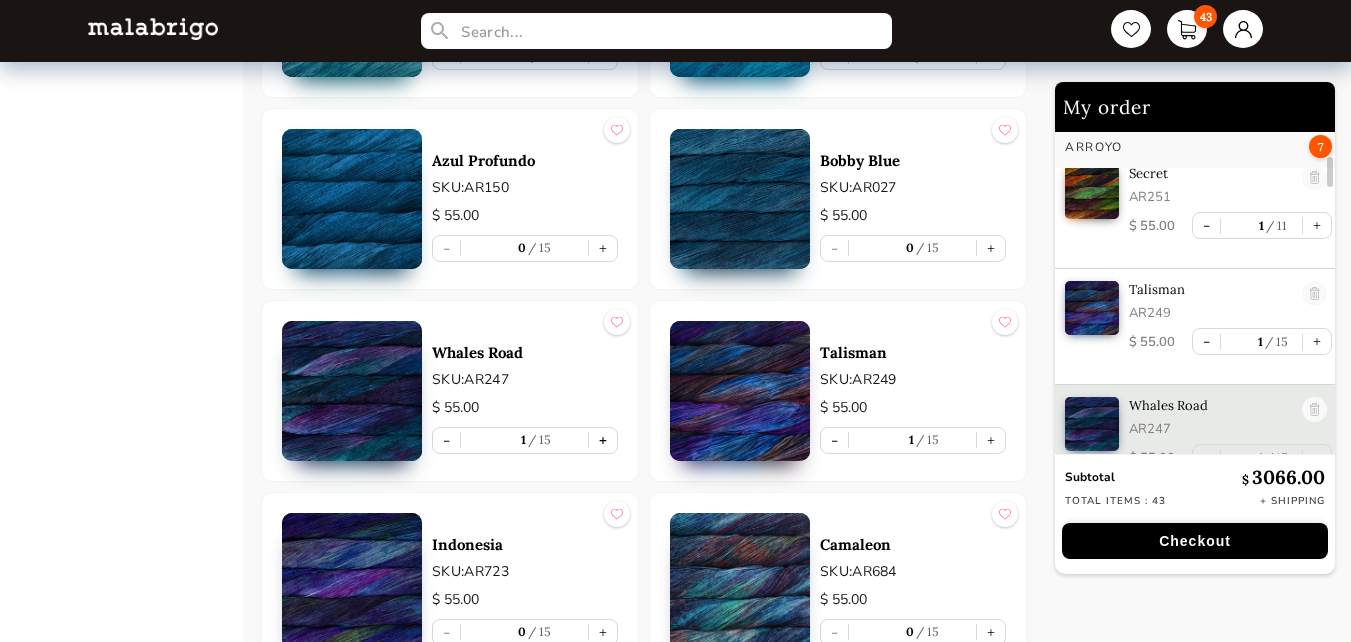 scroll, scrollTop: 509, scrollLeft: 0, axis: vertical 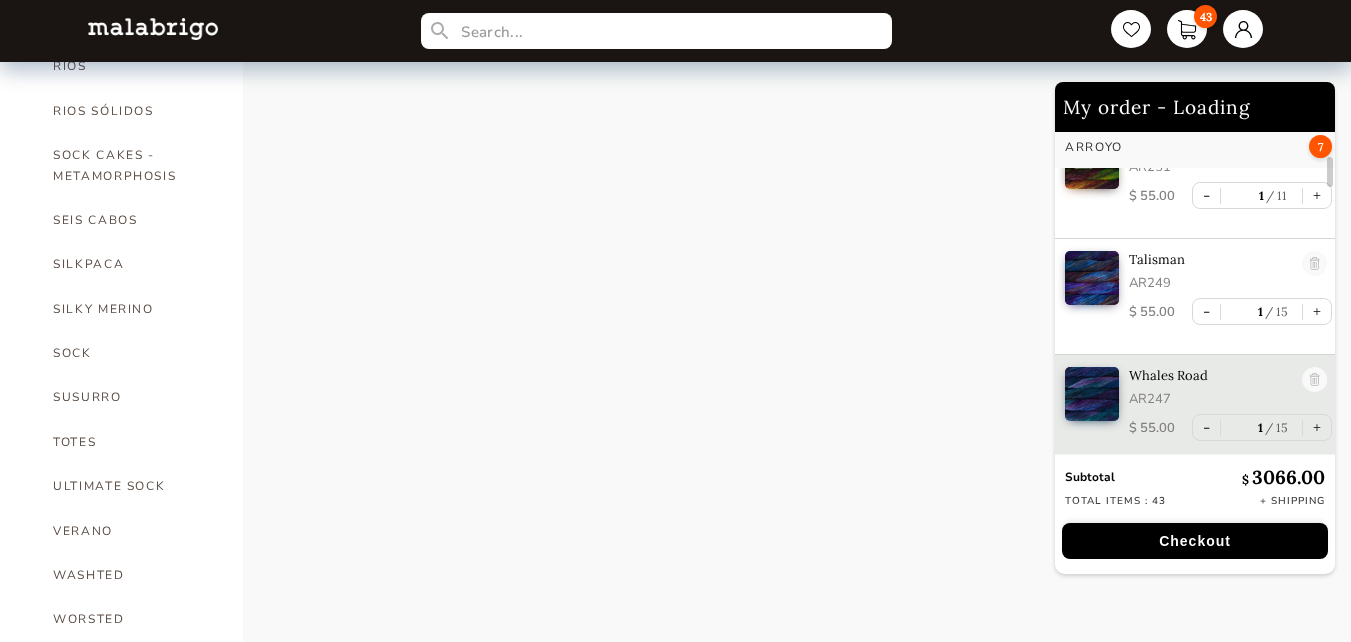 select on "INDEX" 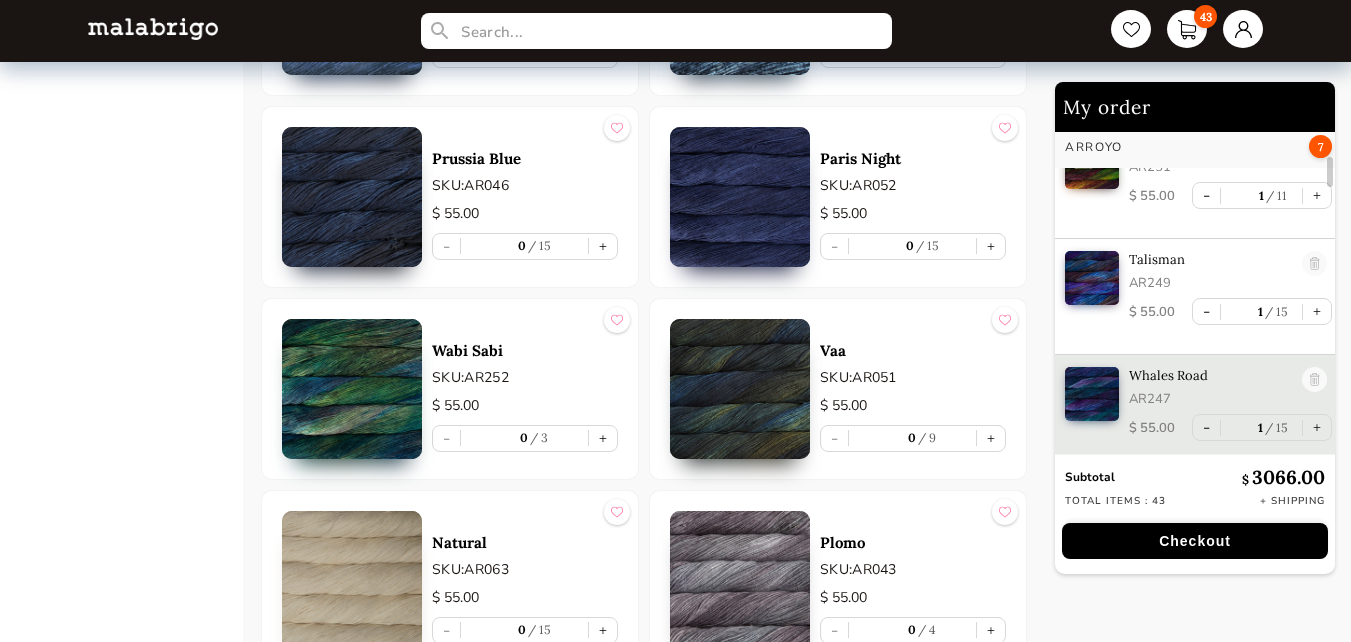 scroll, scrollTop: 4792, scrollLeft: 0, axis: vertical 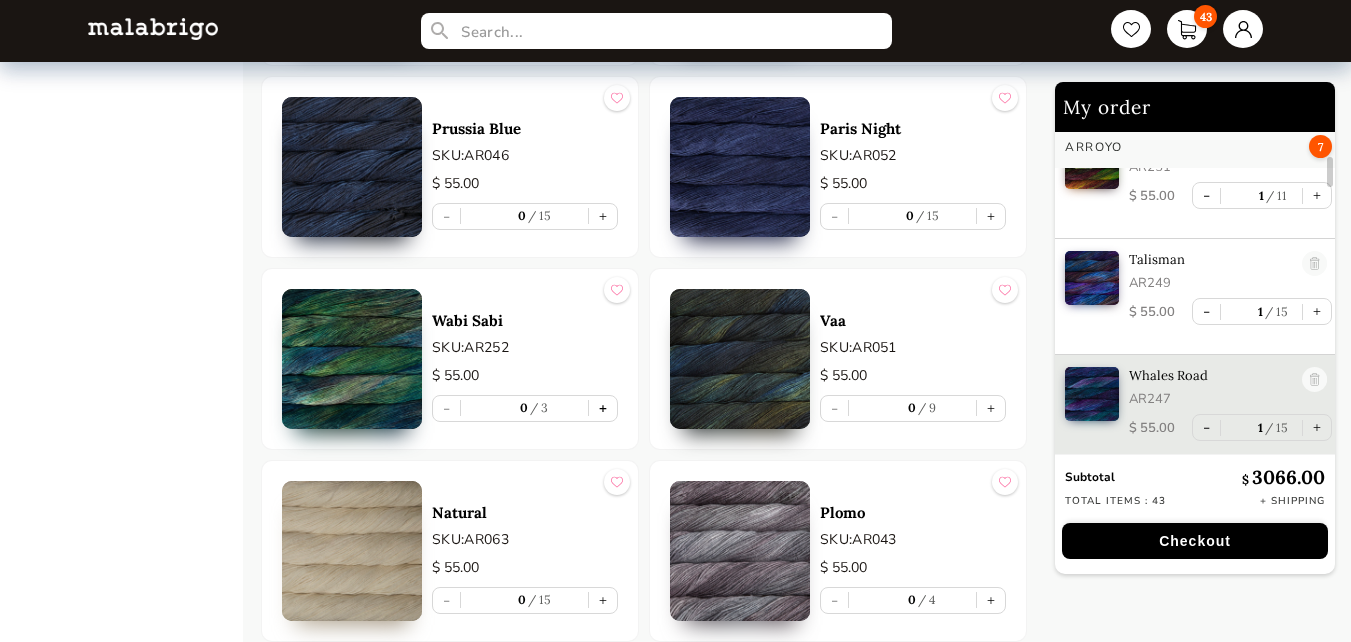 click on "+" at bounding box center [603, 408] 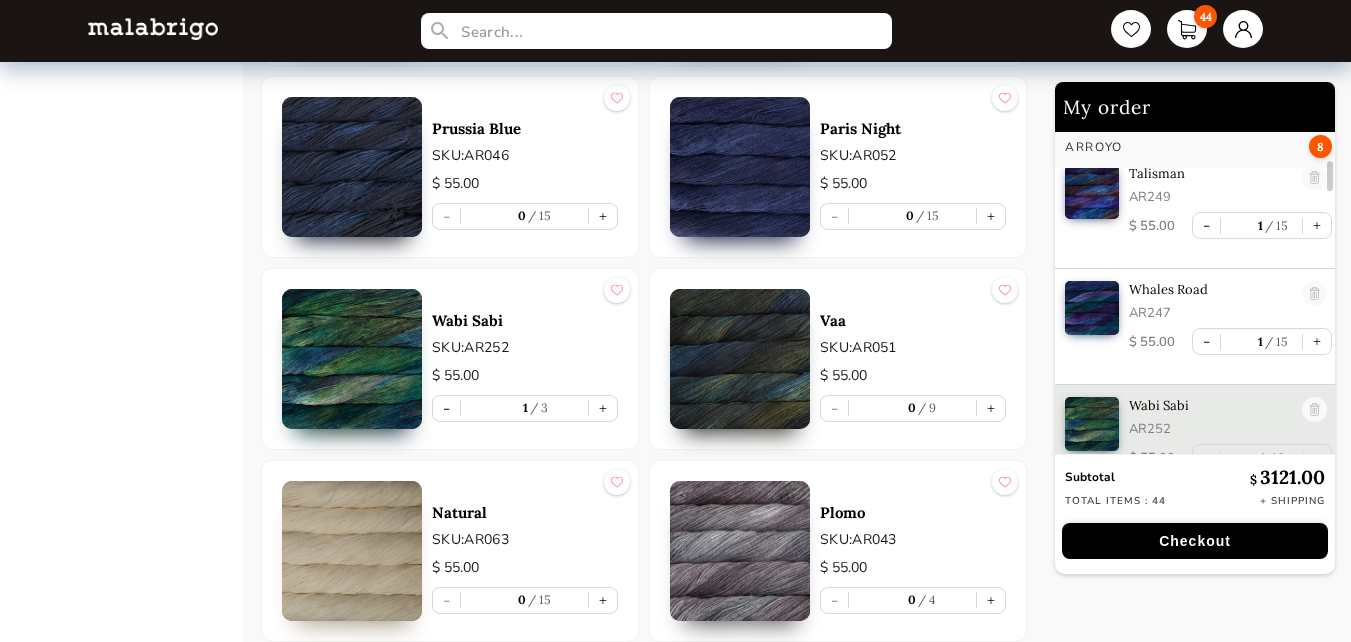 scroll, scrollTop: 625, scrollLeft: 0, axis: vertical 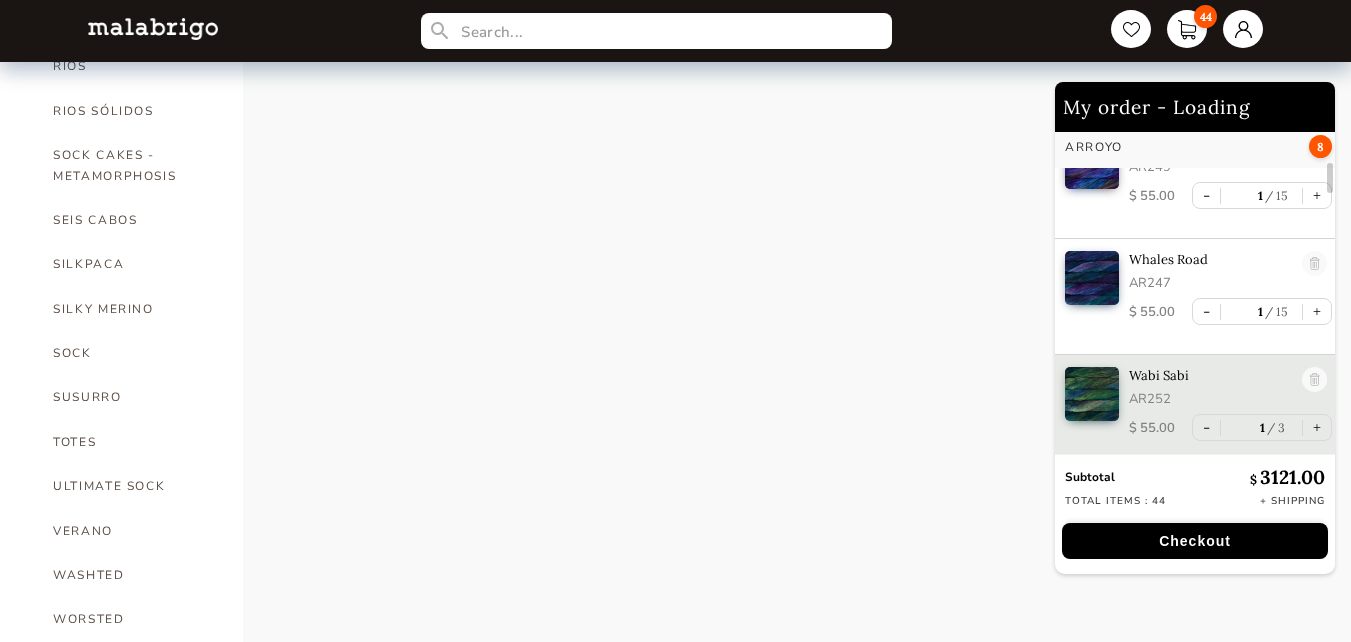 select on "INDEX" 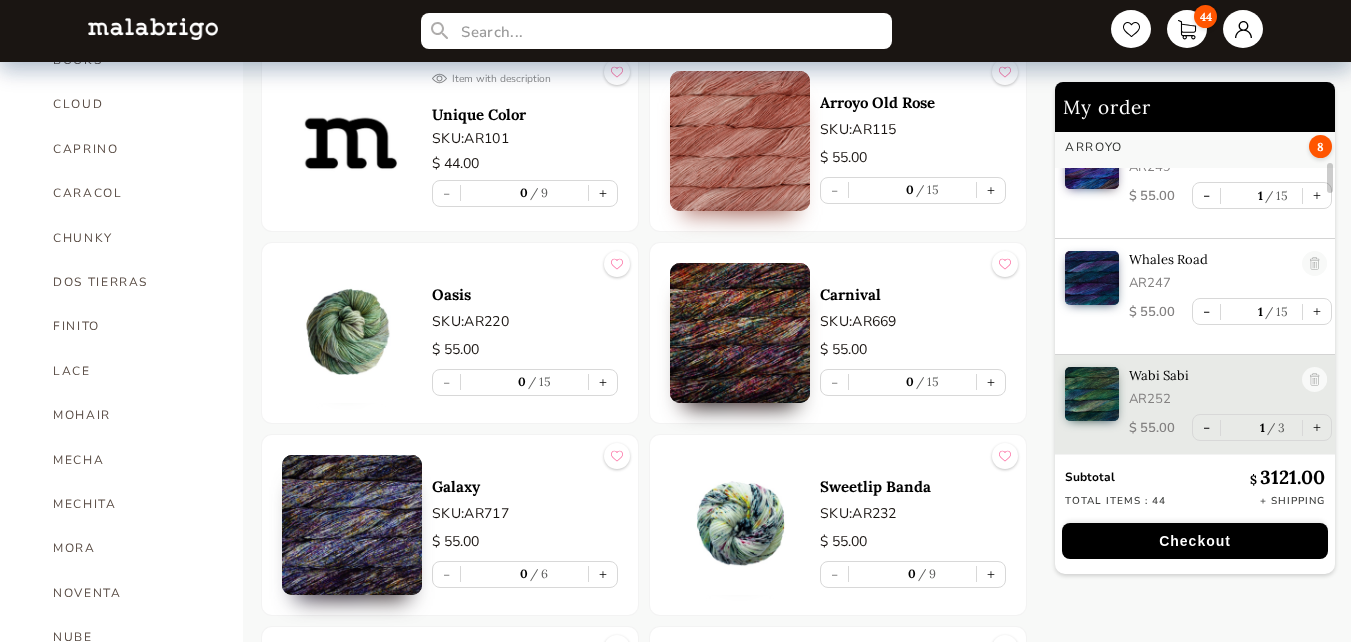 scroll, scrollTop: 592, scrollLeft: 0, axis: vertical 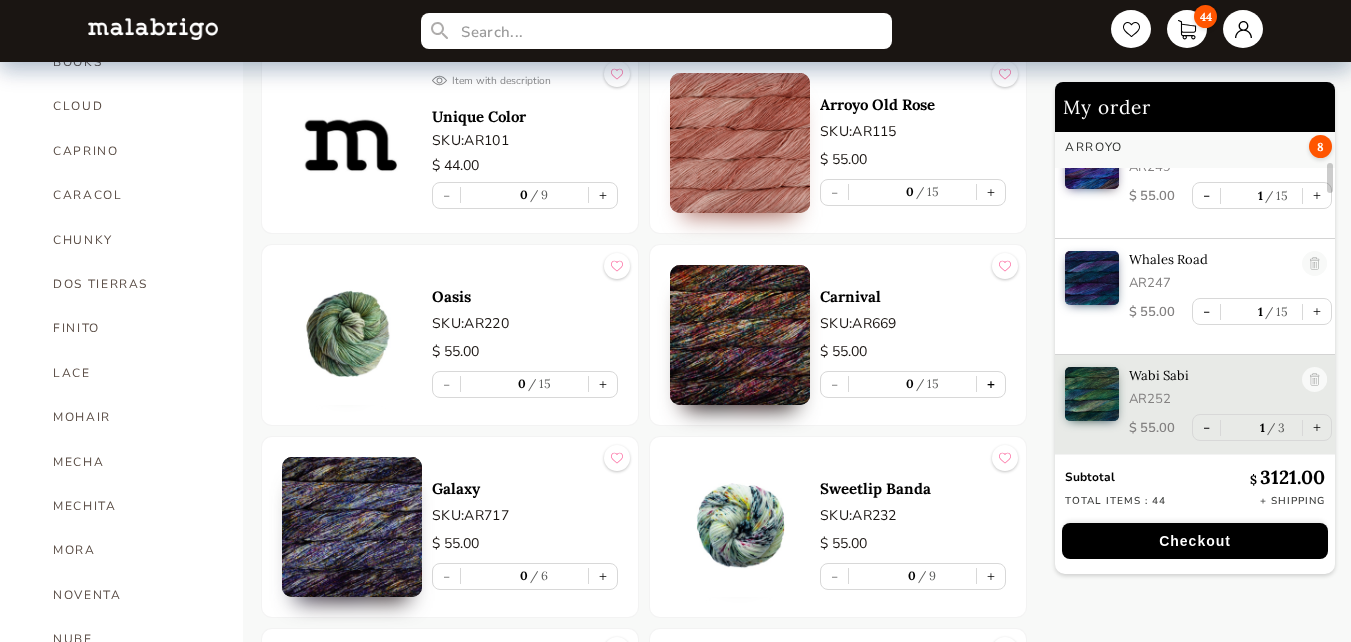 click on "+" at bounding box center [991, 384] 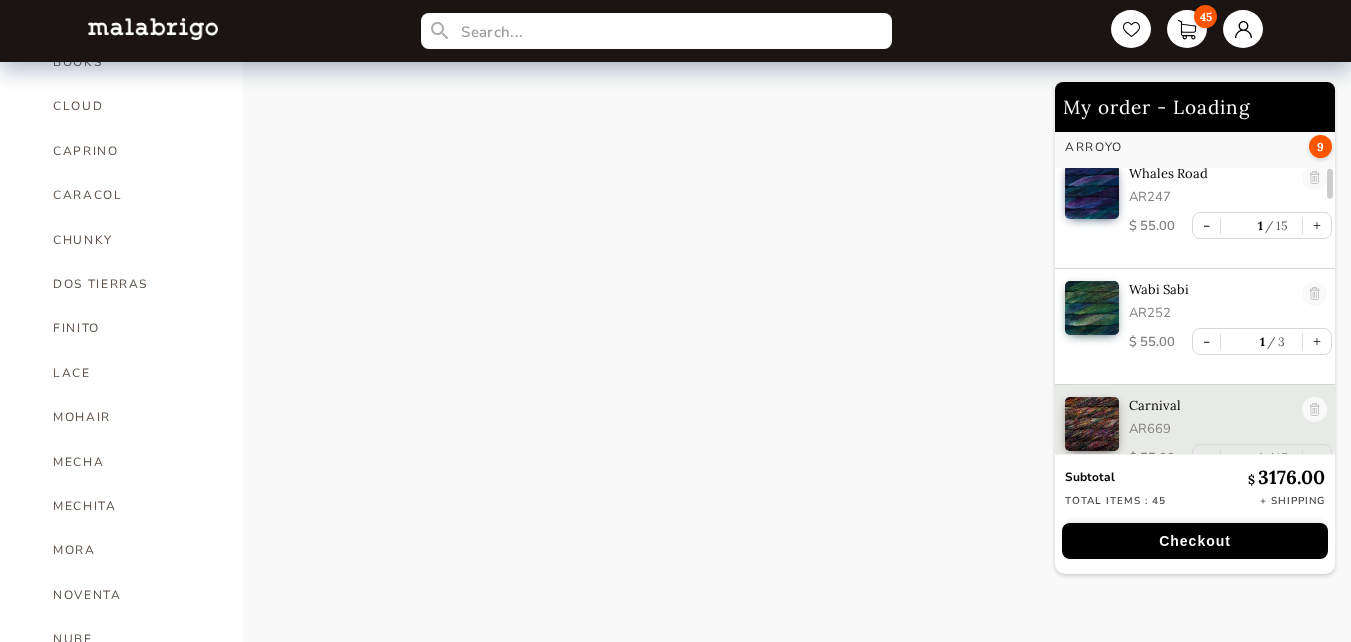 scroll, scrollTop: 741, scrollLeft: 0, axis: vertical 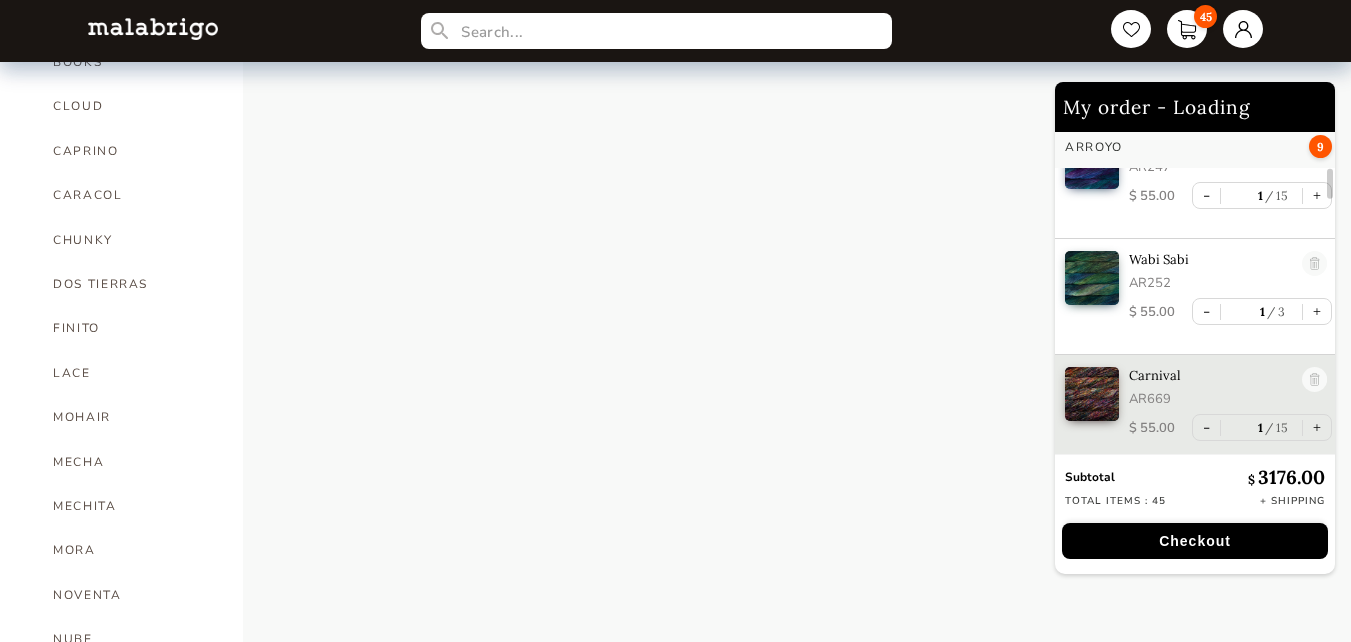 select on "INDEX" 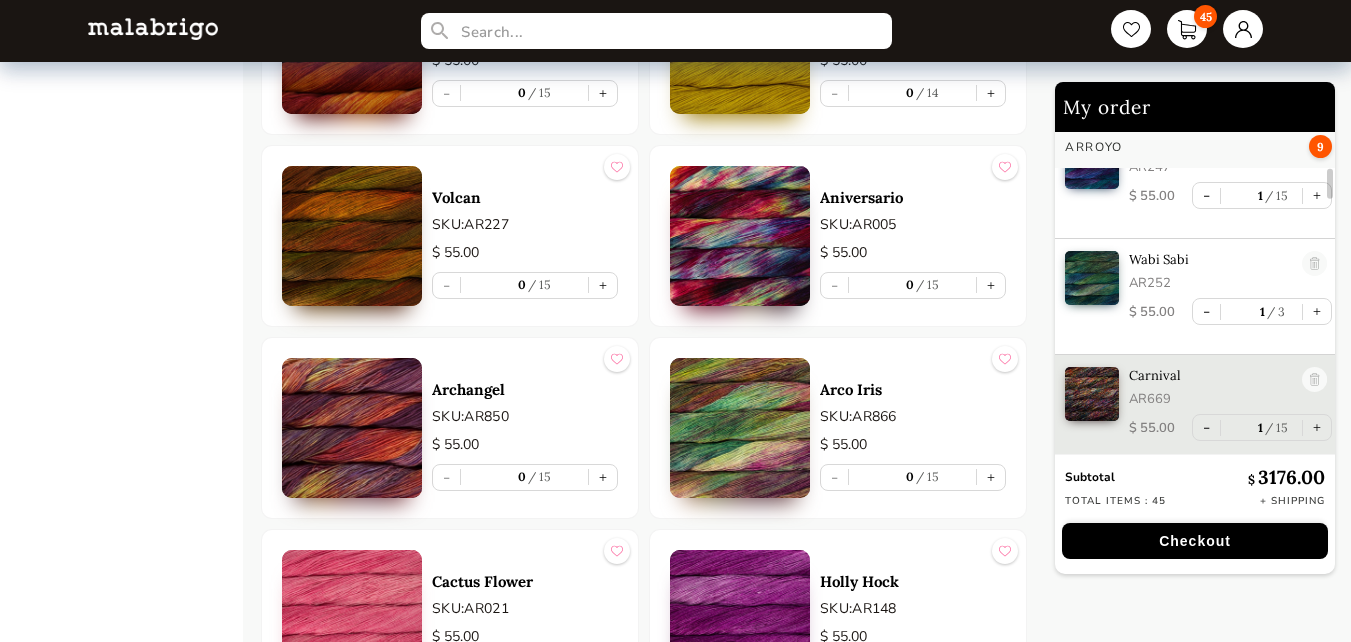 scroll, scrollTop: 2192, scrollLeft: 0, axis: vertical 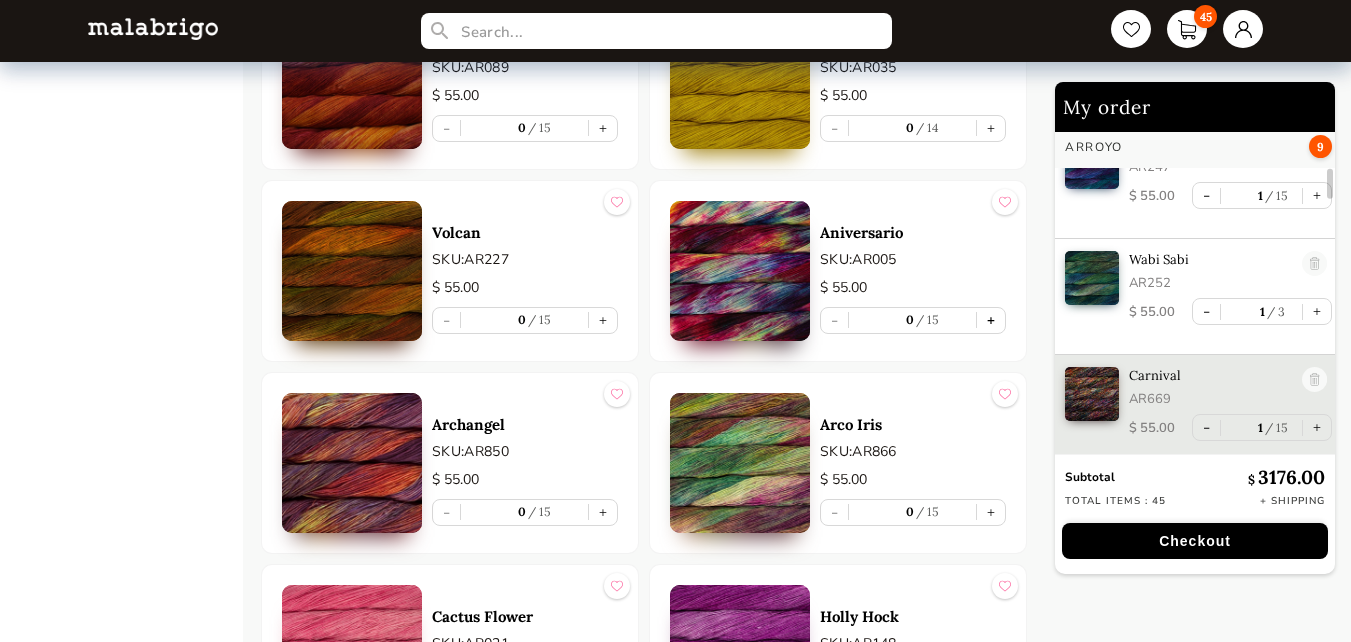 click on "+" at bounding box center [991, 320] 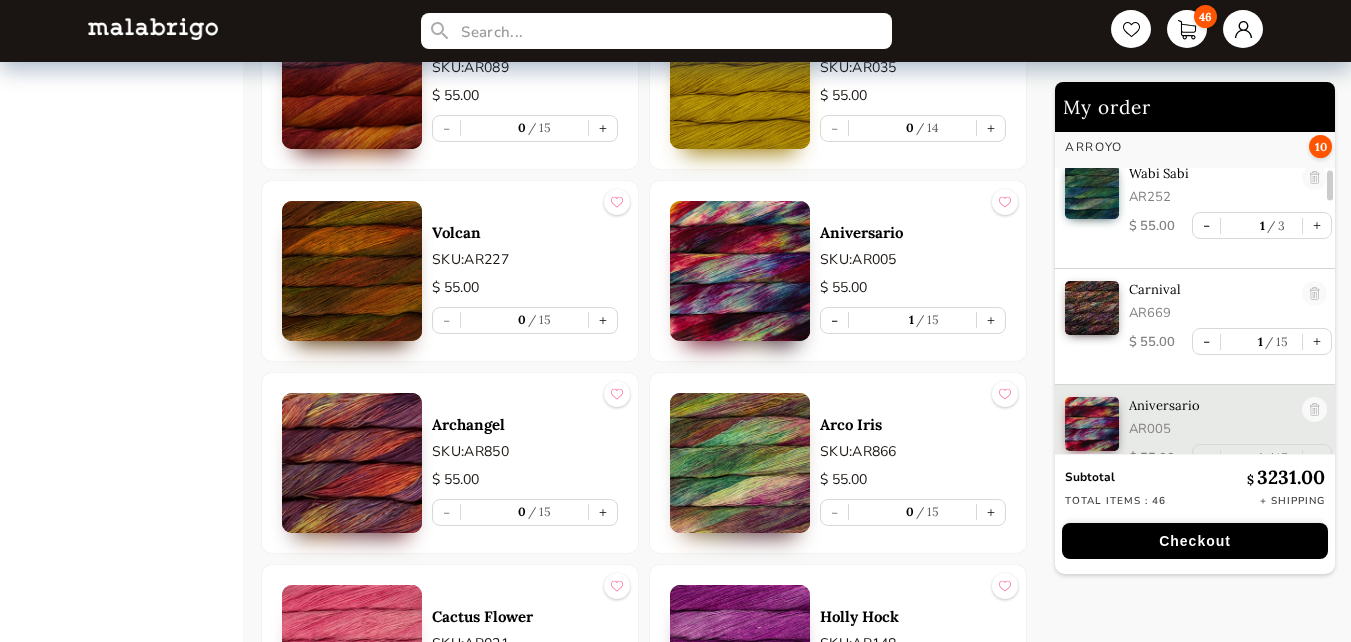 scroll, scrollTop: 857, scrollLeft: 0, axis: vertical 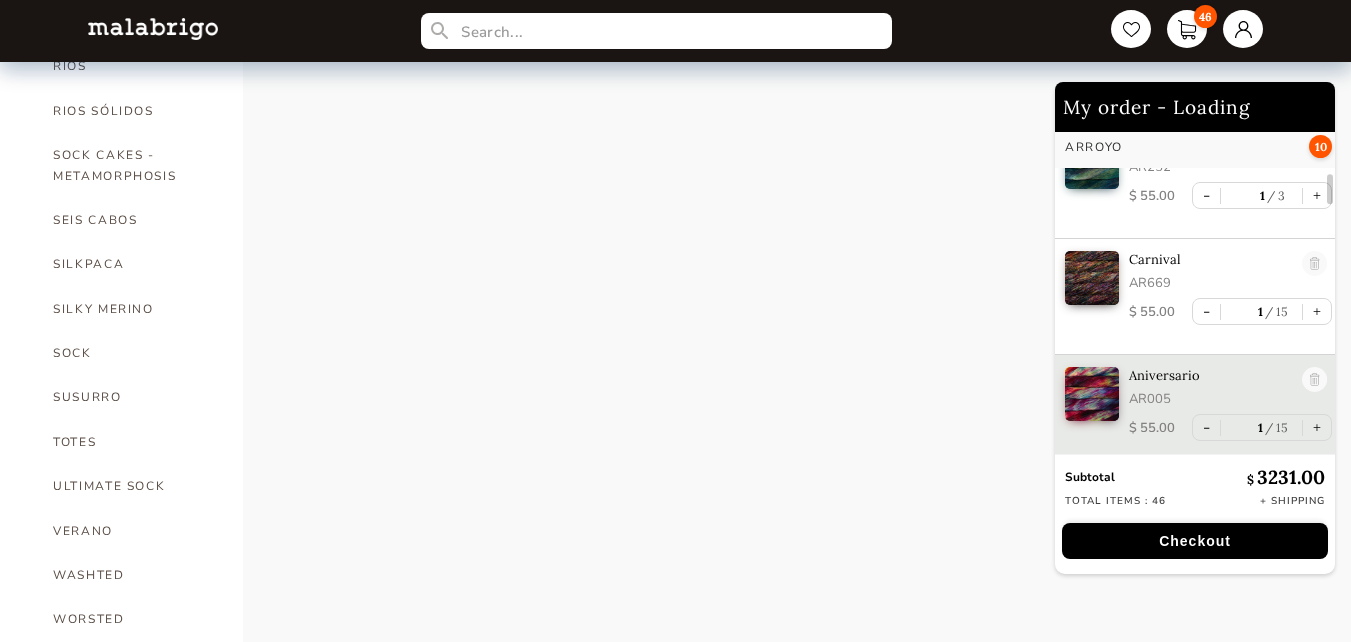 select on "INDEX" 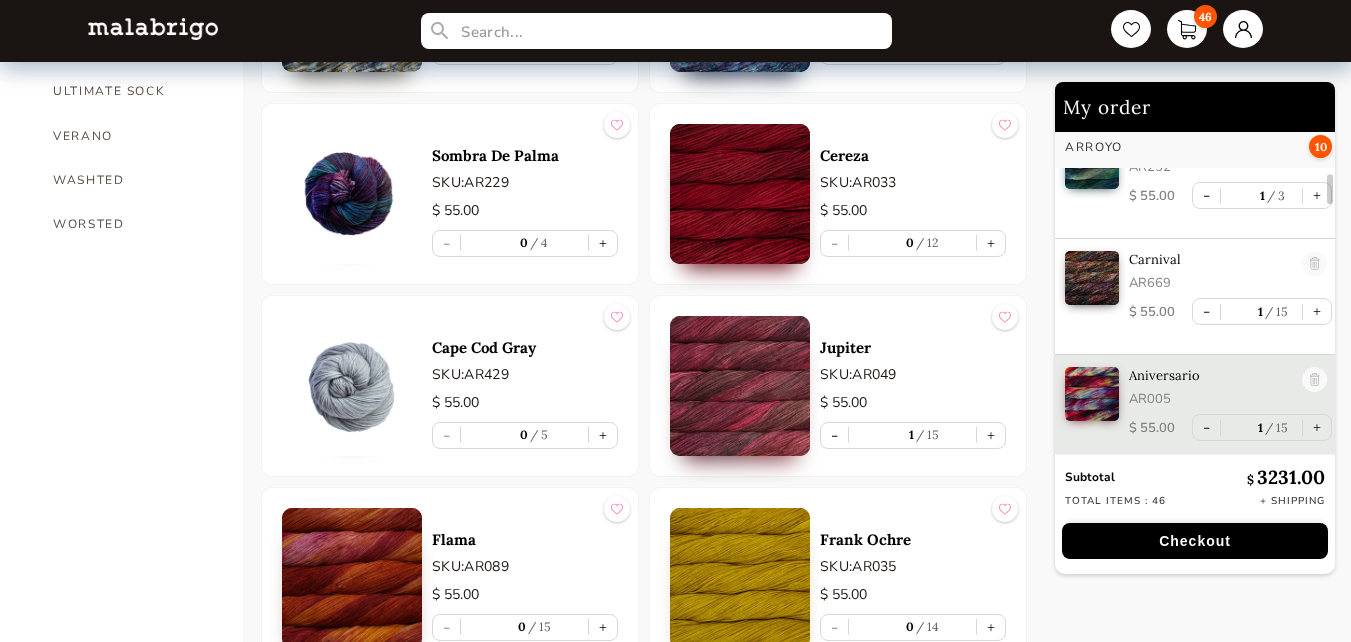 scroll, scrollTop: 1692, scrollLeft: 0, axis: vertical 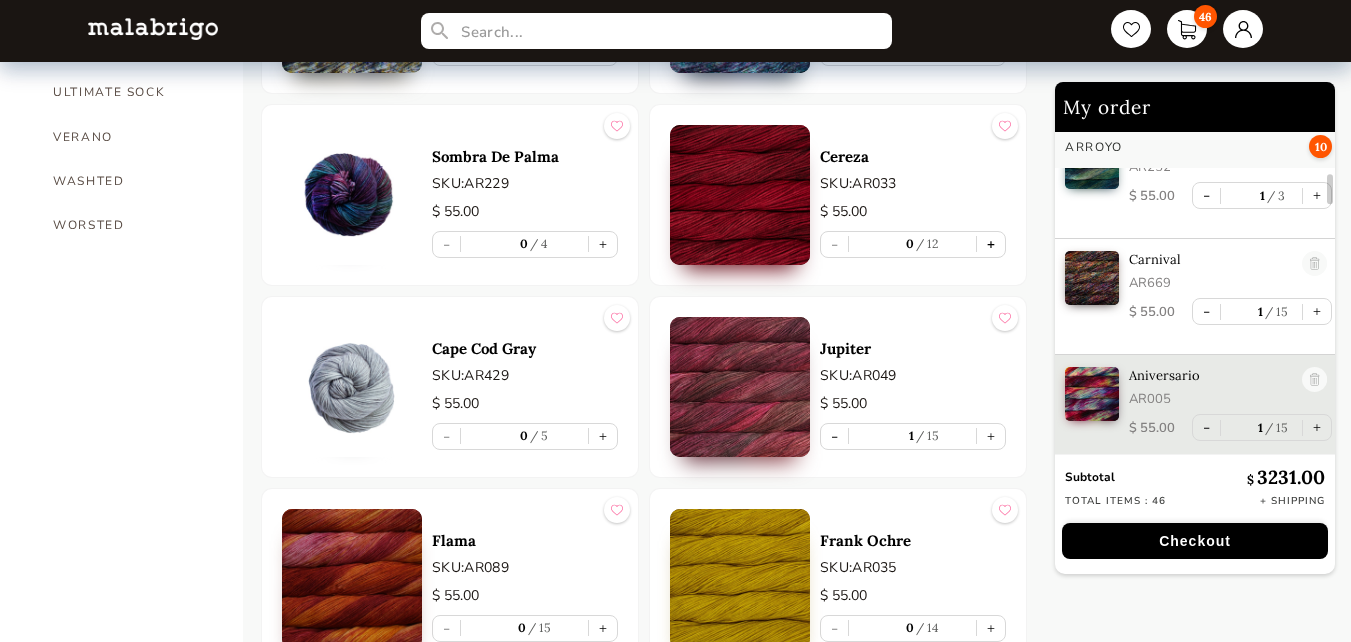 click on "+" at bounding box center [991, 244] 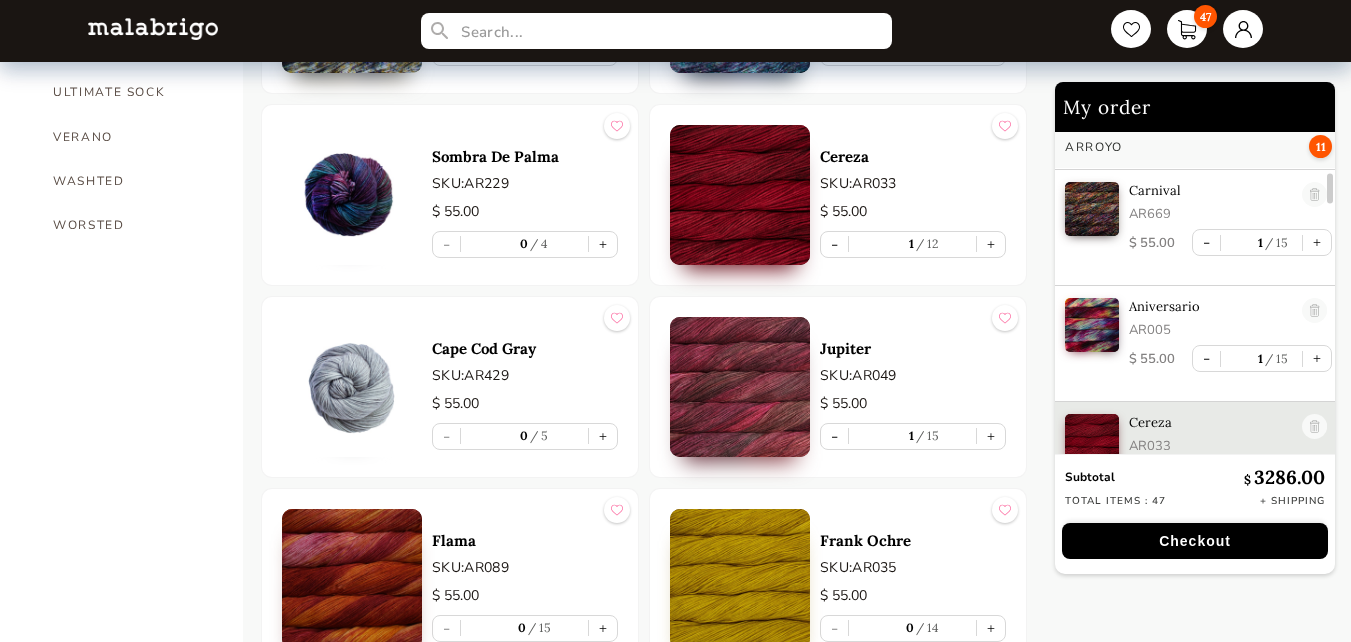 scroll, scrollTop: 973, scrollLeft: 0, axis: vertical 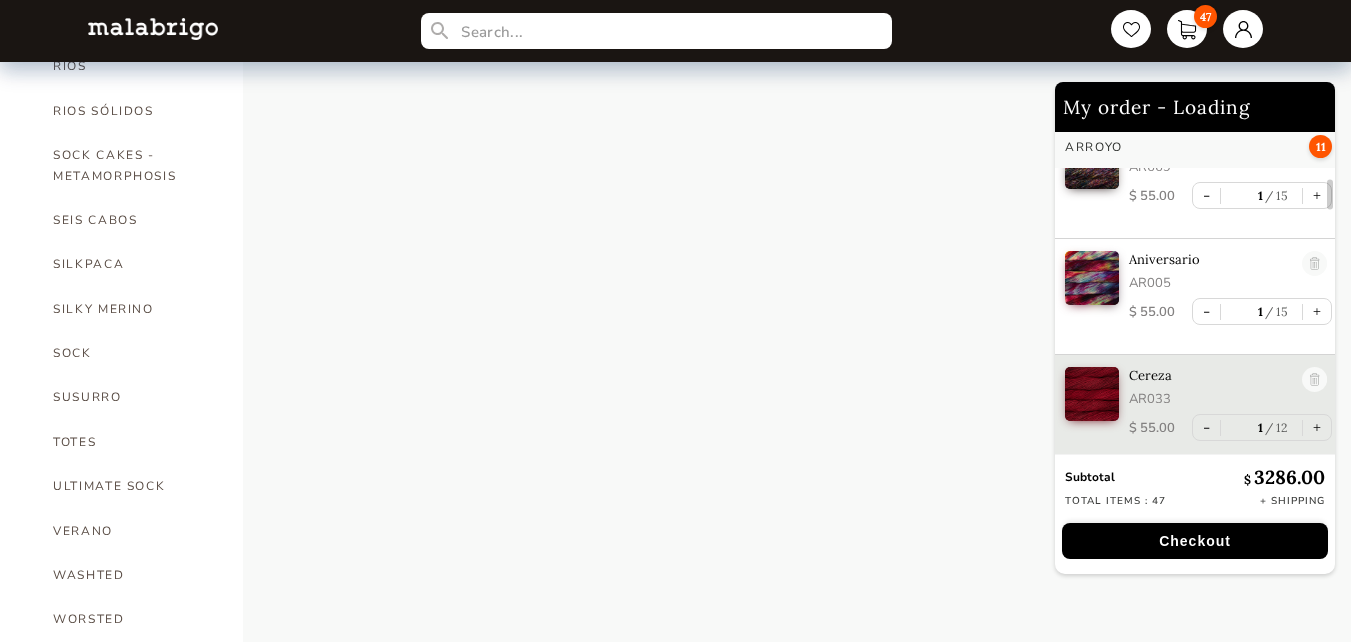 select on "INDEX" 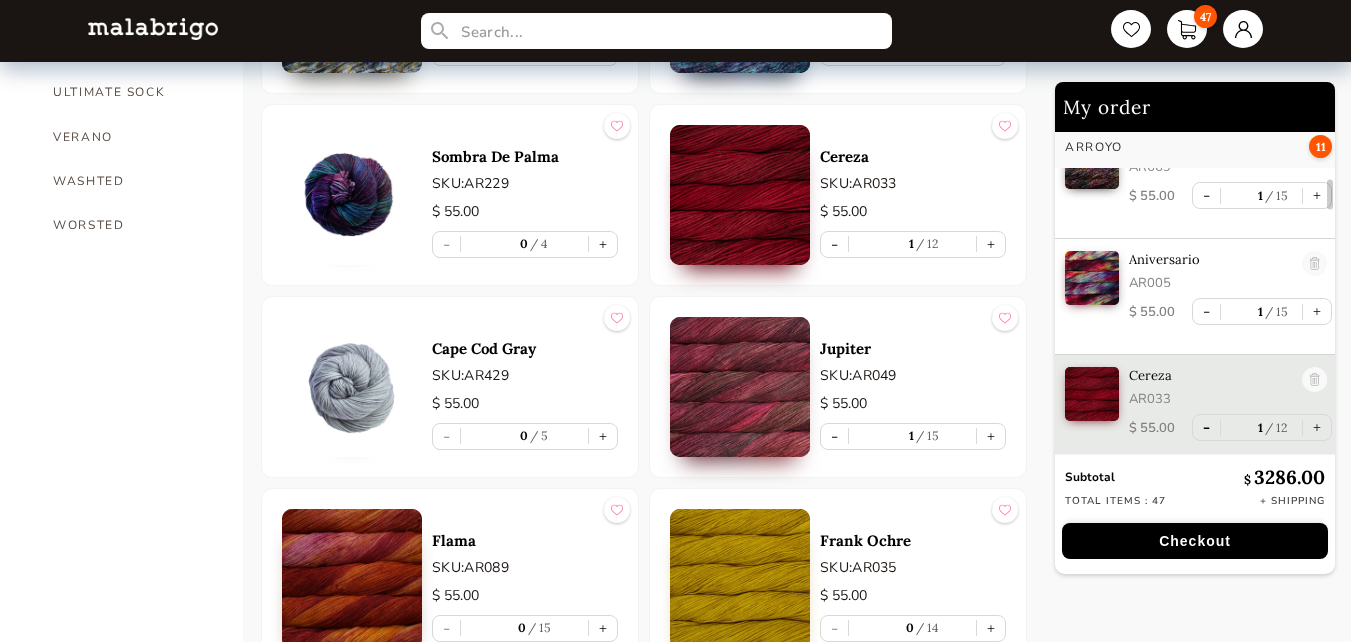 click on "-" at bounding box center [1206, 427] 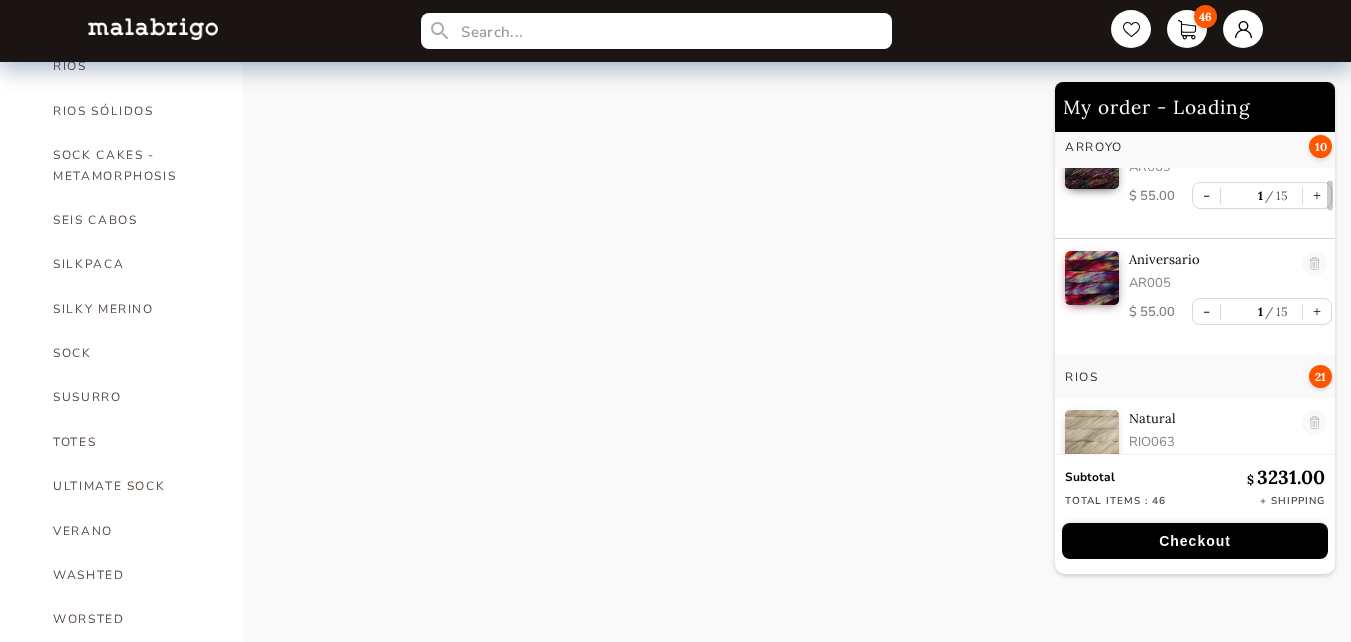 select on "INDEX" 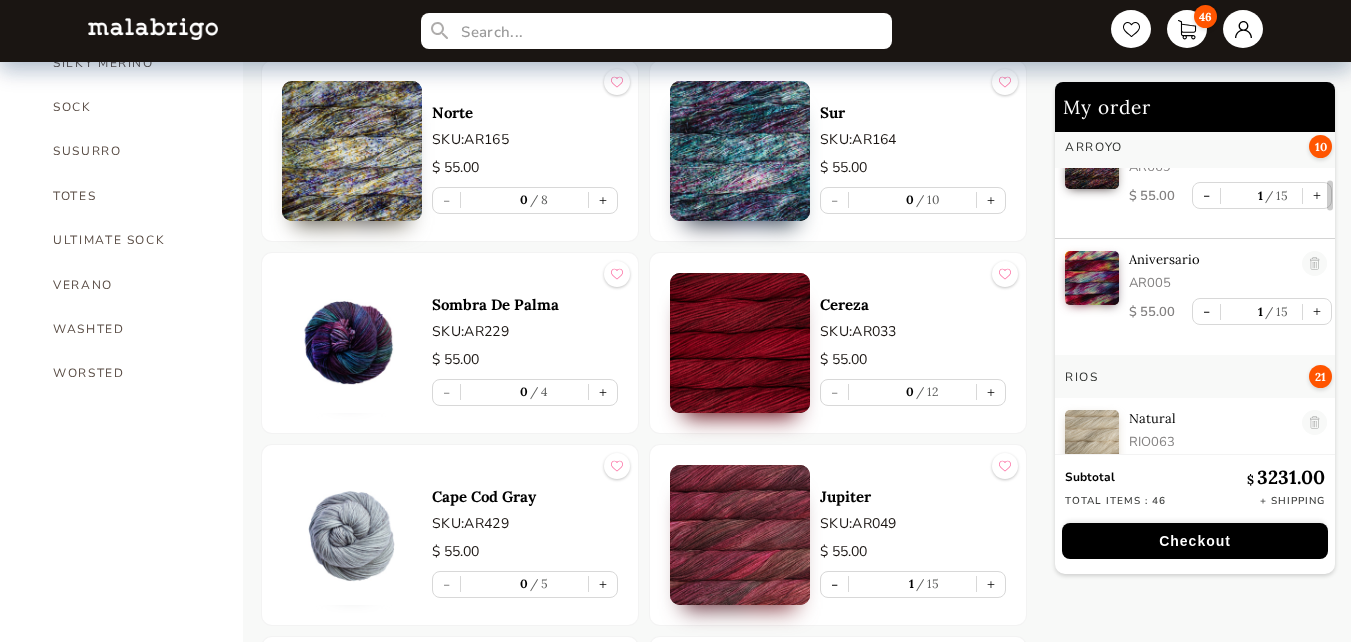 scroll, scrollTop: 1592, scrollLeft: 0, axis: vertical 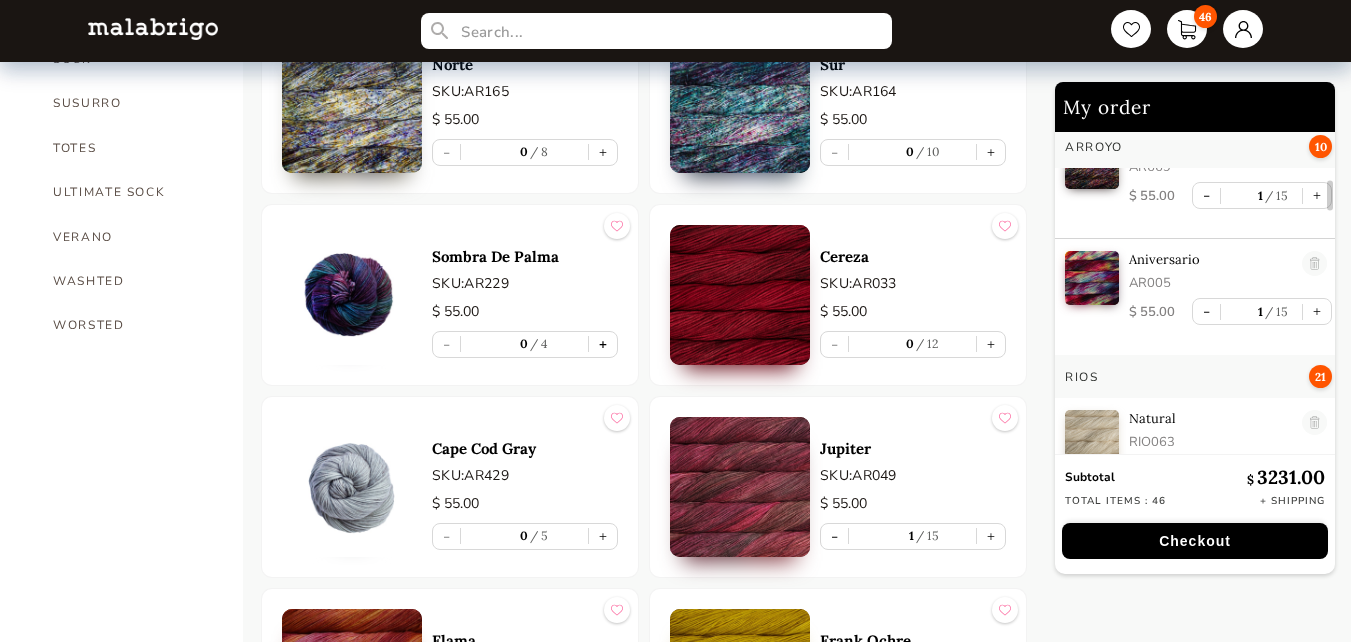 click on "+" at bounding box center [603, 344] 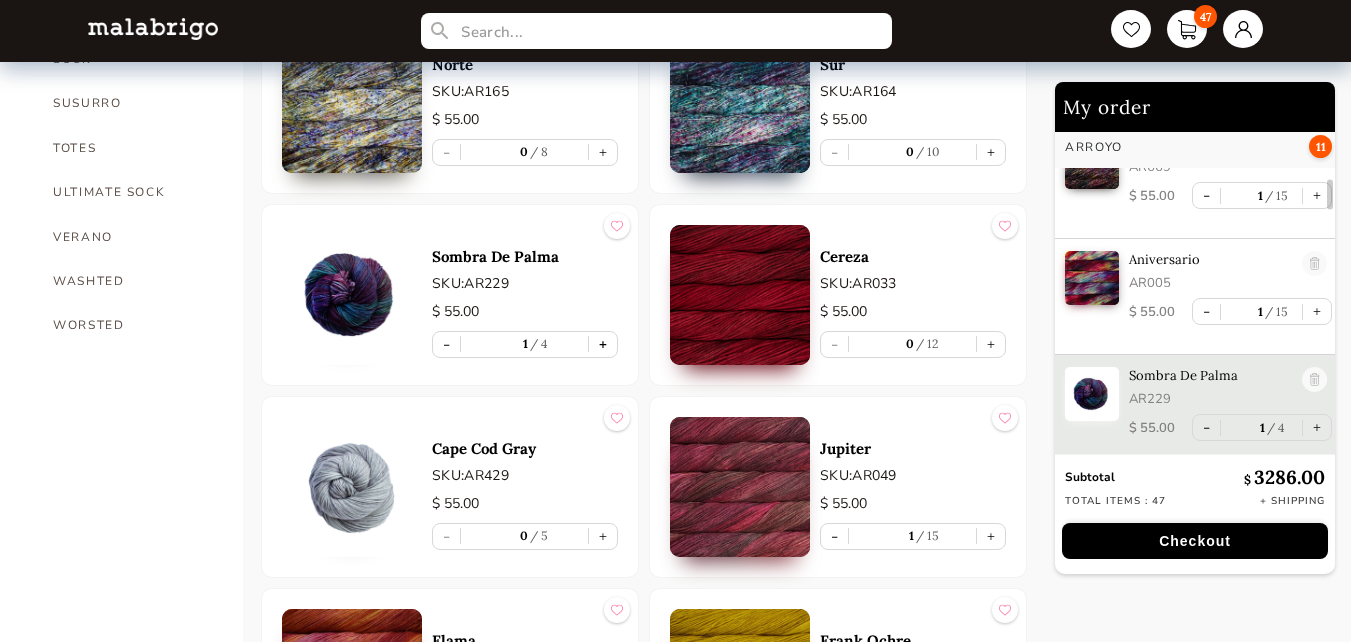 scroll, scrollTop: 1298, scrollLeft: 0, axis: vertical 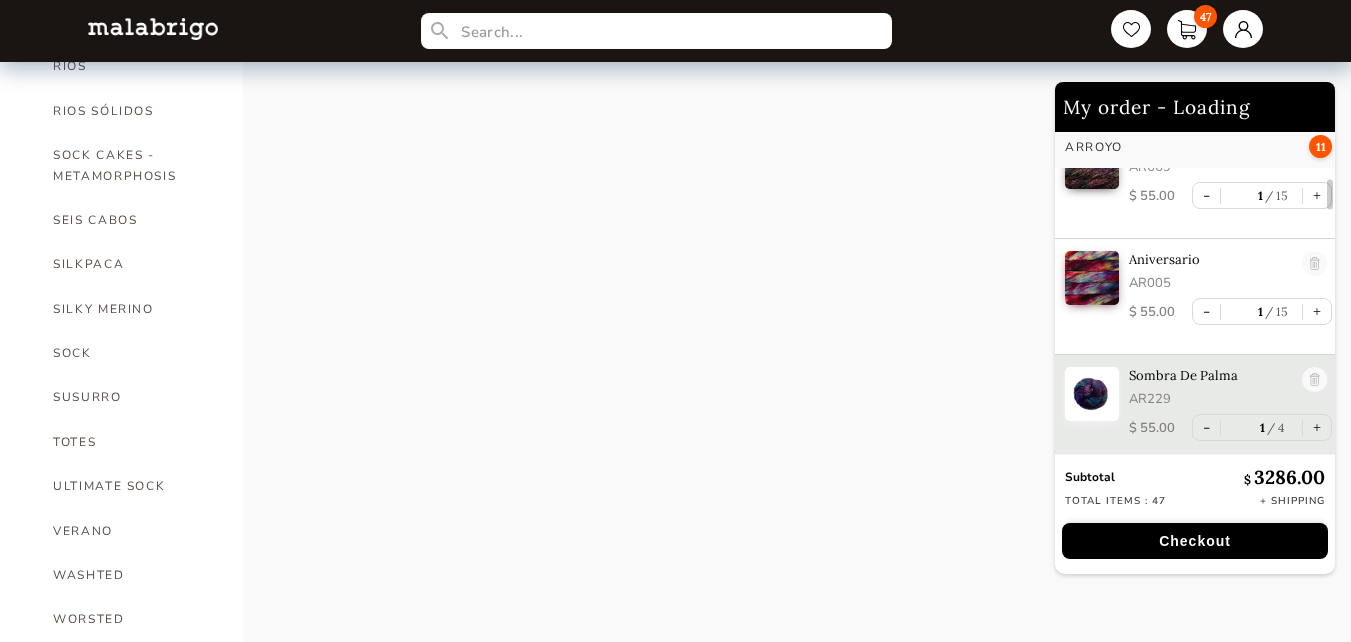 select on "INDEX" 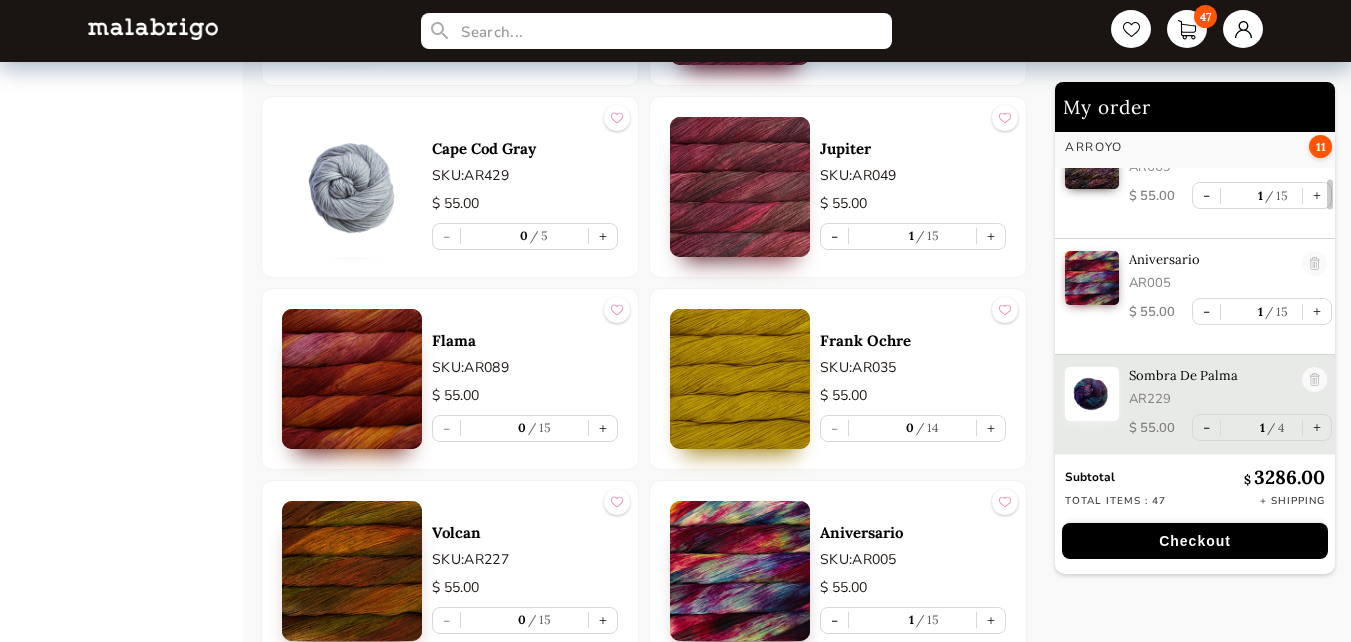 scroll, scrollTop: 1992, scrollLeft: 0, axis: vertical 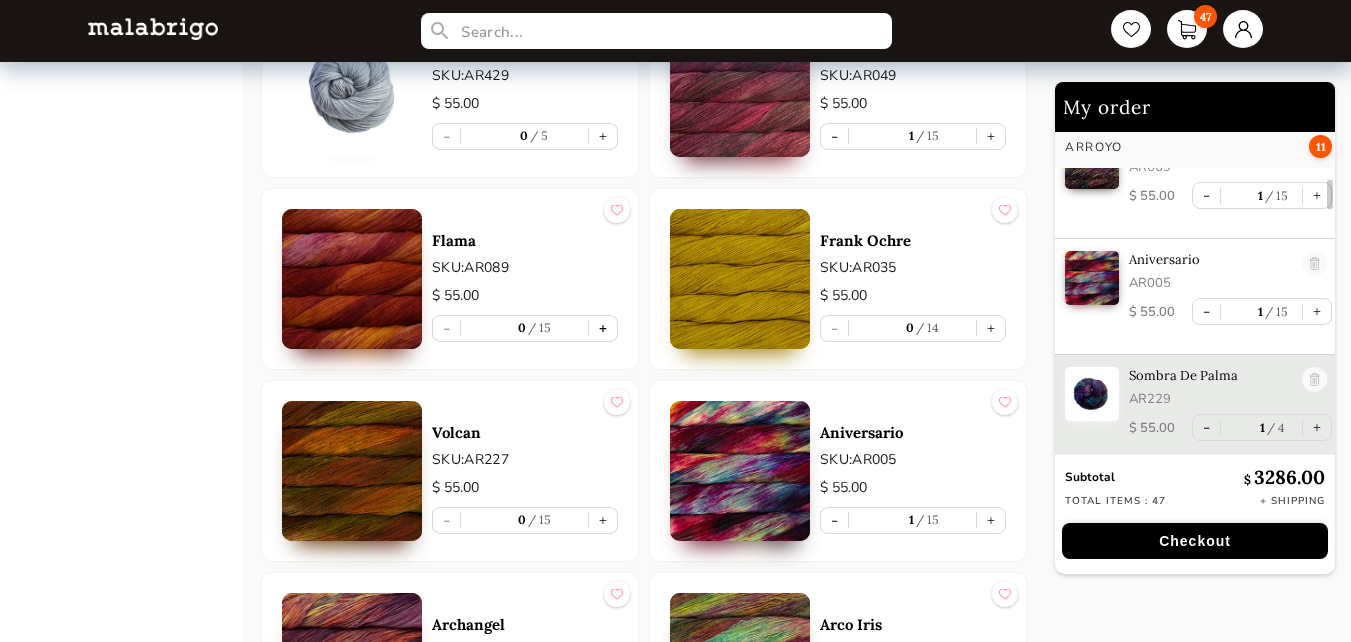 click on "+" at bounding box center [603, 328] 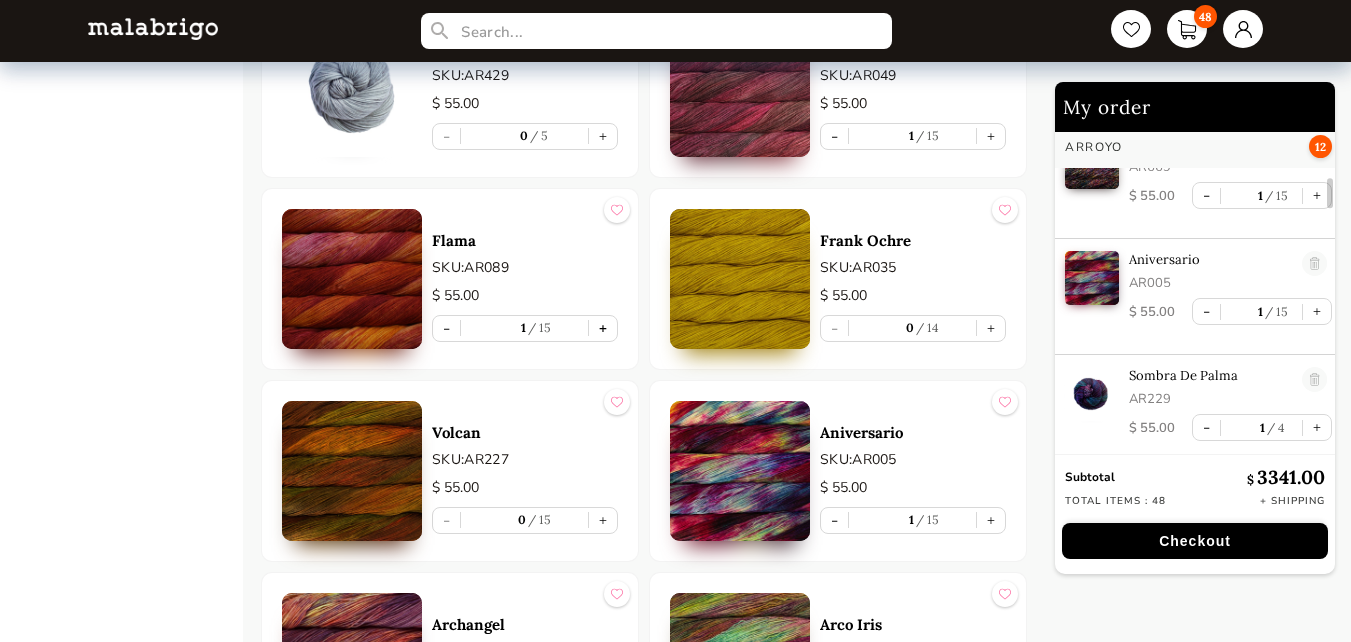 scroll, scrollTop: 1089, scrollLeft: 0, axis: vertical 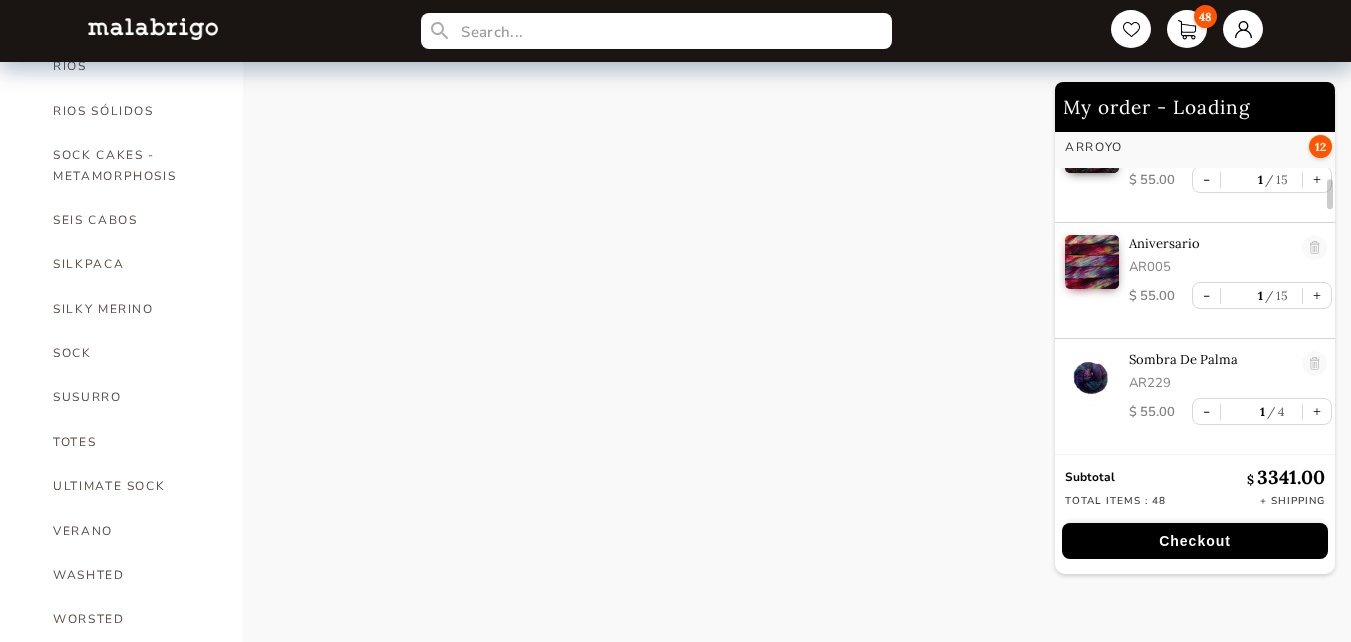 select on "INDEX" 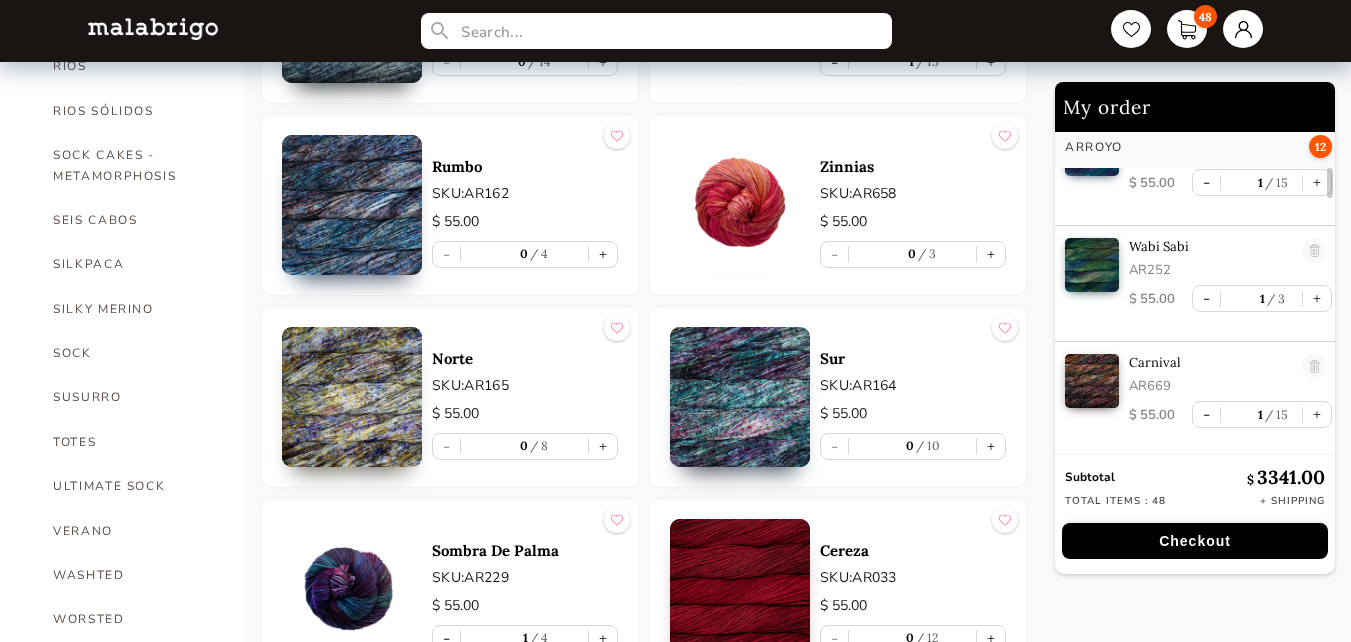 scroll, scrollTop: 789, scrollLeft: 0, axis: vertical 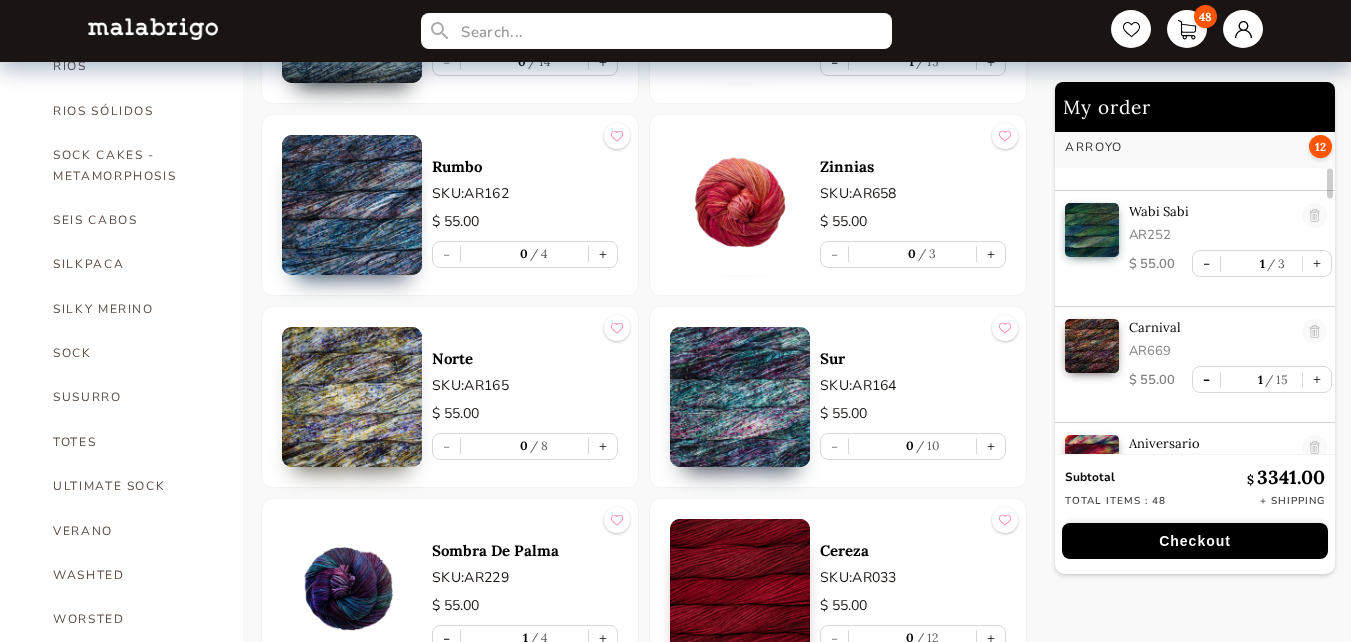 click on "-" at bounding box center [1206, 379] 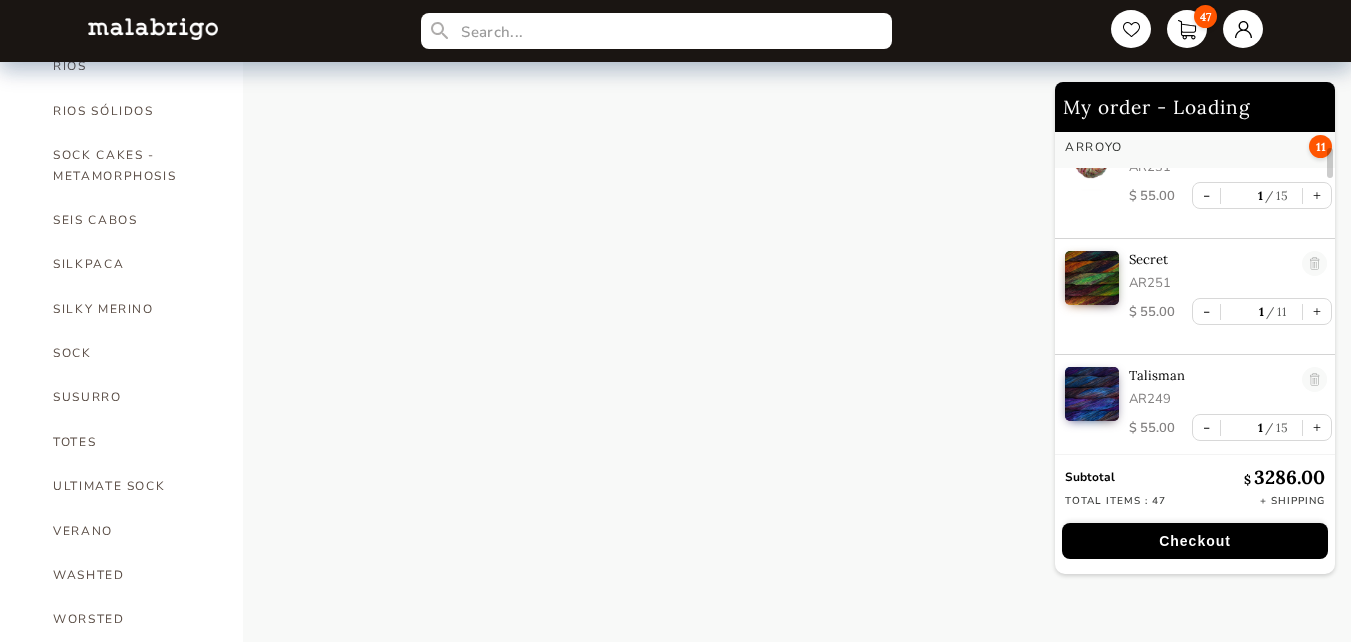 scroll, scrollTop: 389, scrollLeft: 0, axis: vertical 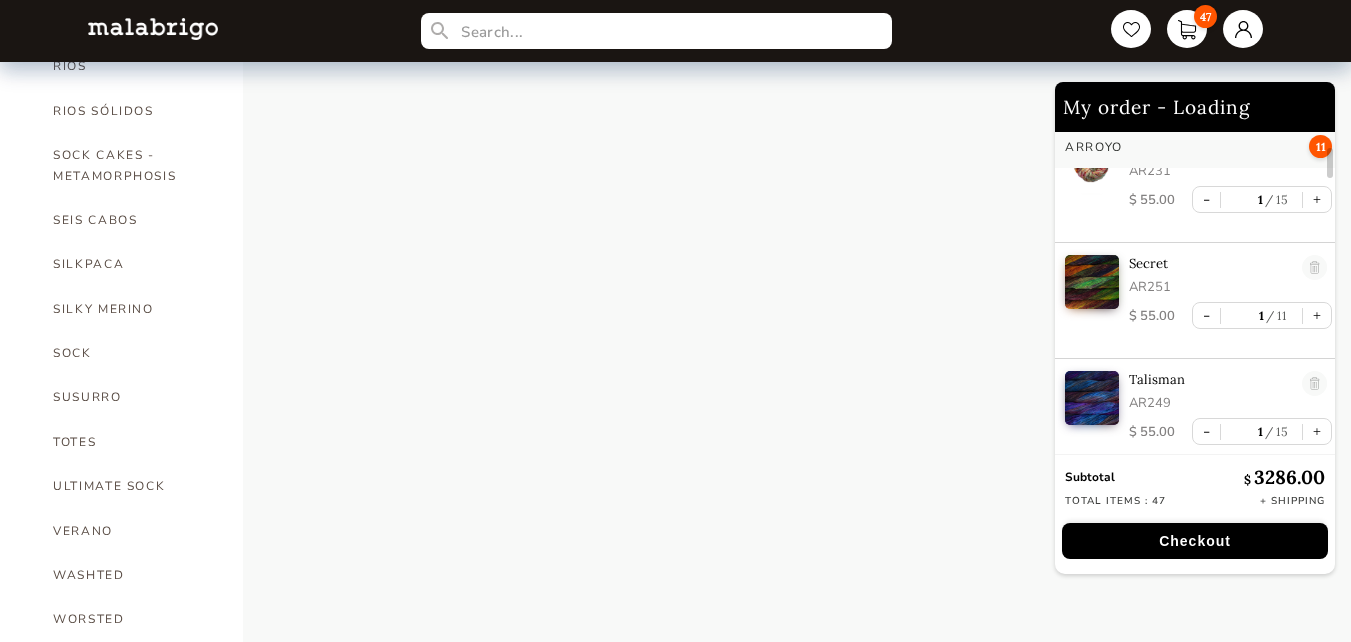 select on "INDEX" 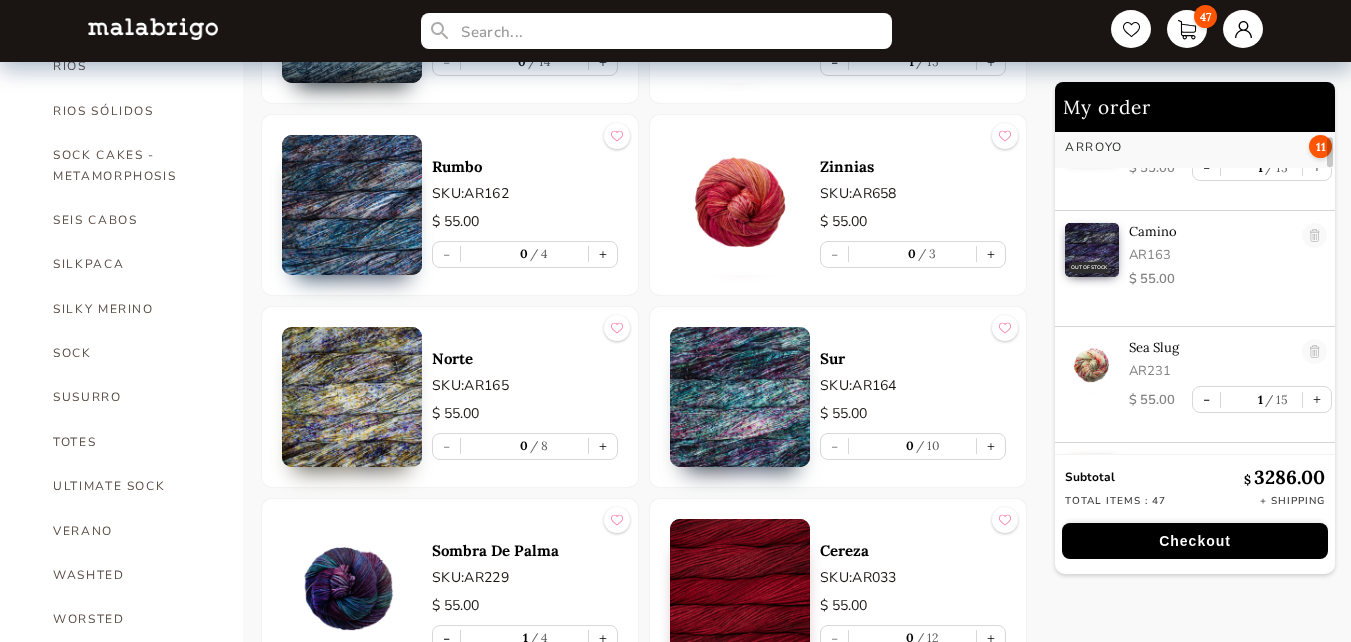 scroll, scrollTop: 89, scrollLeft: 0, axis: vertical 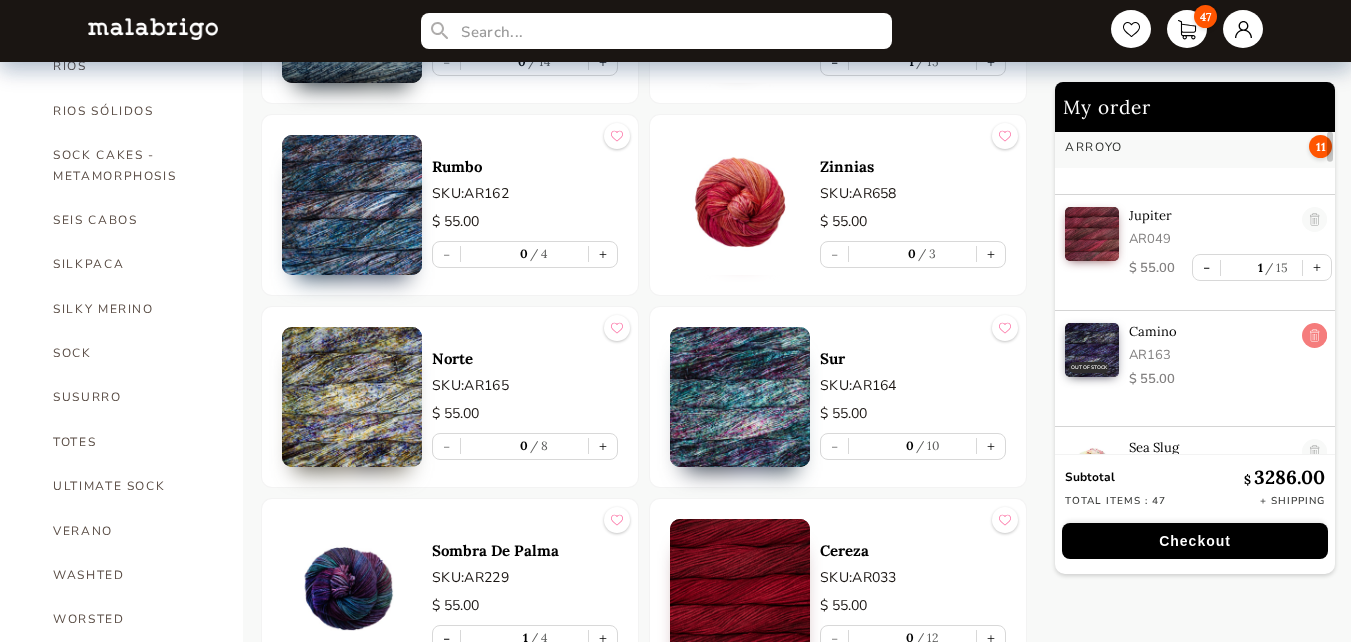 click at bounding box center (1314, 336) 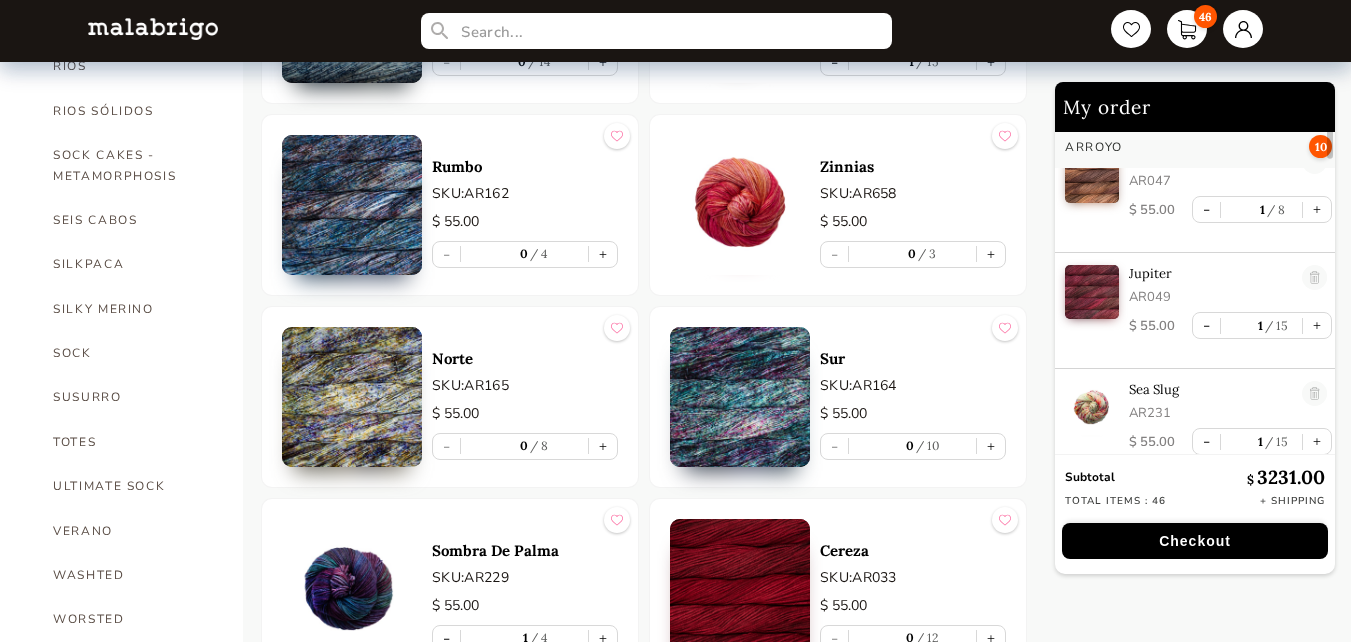 scroll, scrollTop: 0, scrollLeft: 0, axis: both 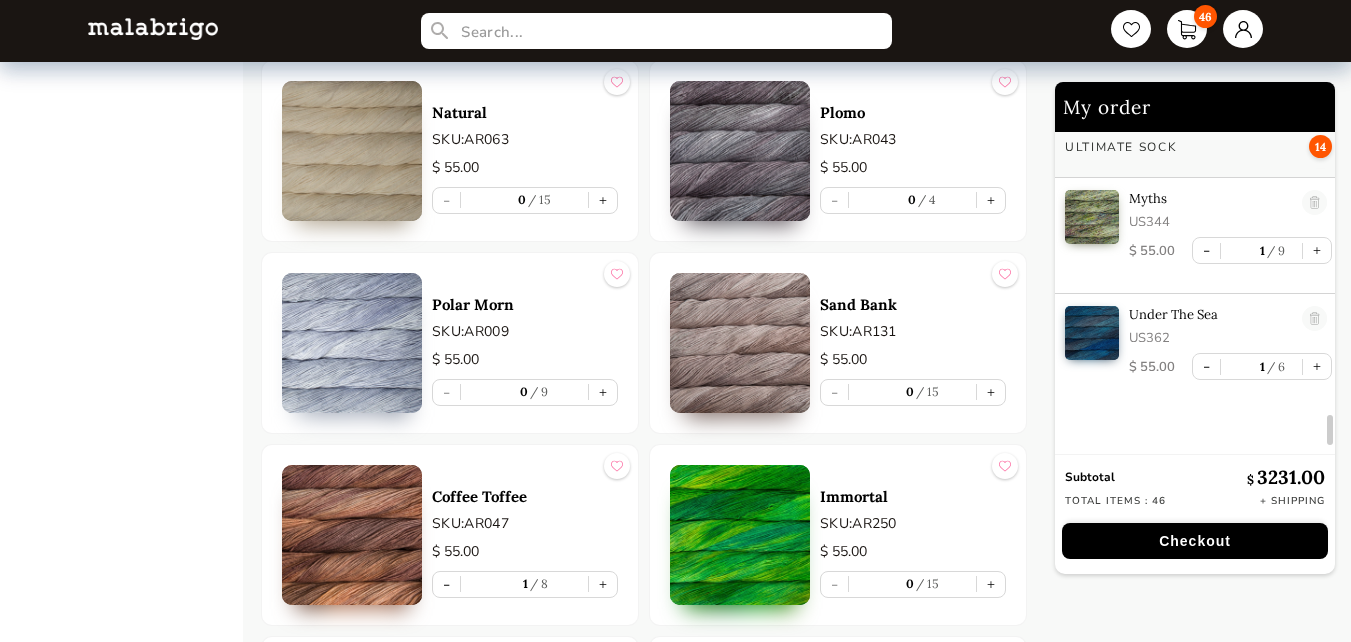 drag, startPoint x: 1329, startPoint y: 146, endPoint x: 1337, endPoint y: 506, distance: 360.08887 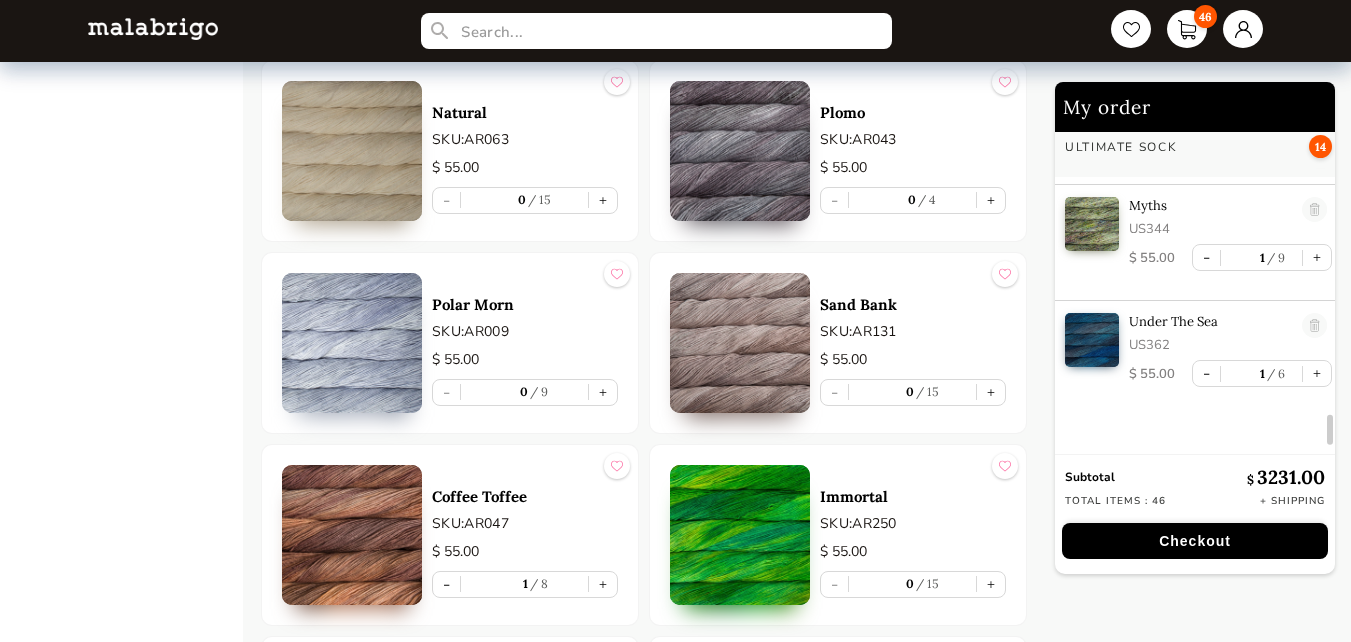 scroll, scrollTop: 5232, scrollLeft: 0, axis: vertical 